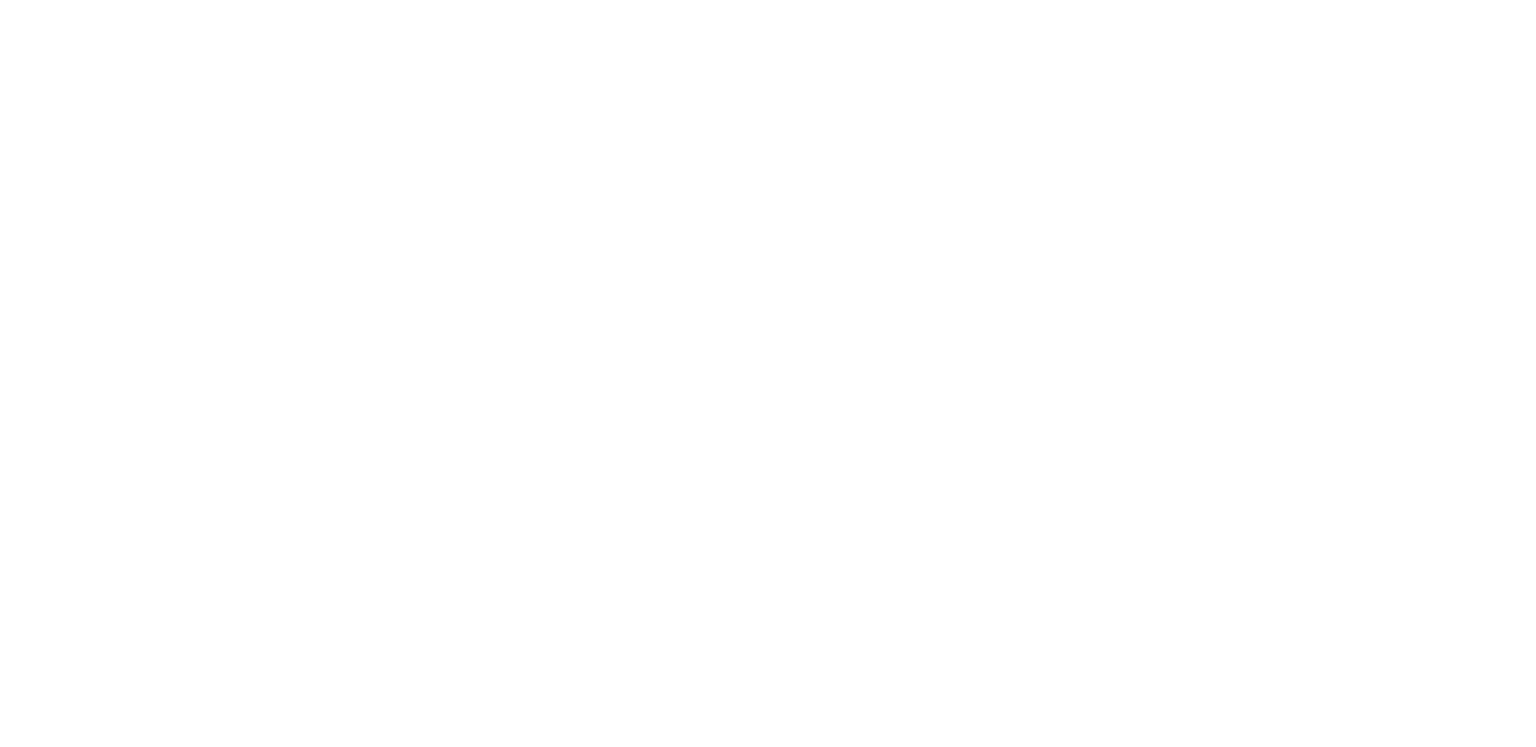 scroll, scrollTop: 0, scrollLeft: 0, axis: both 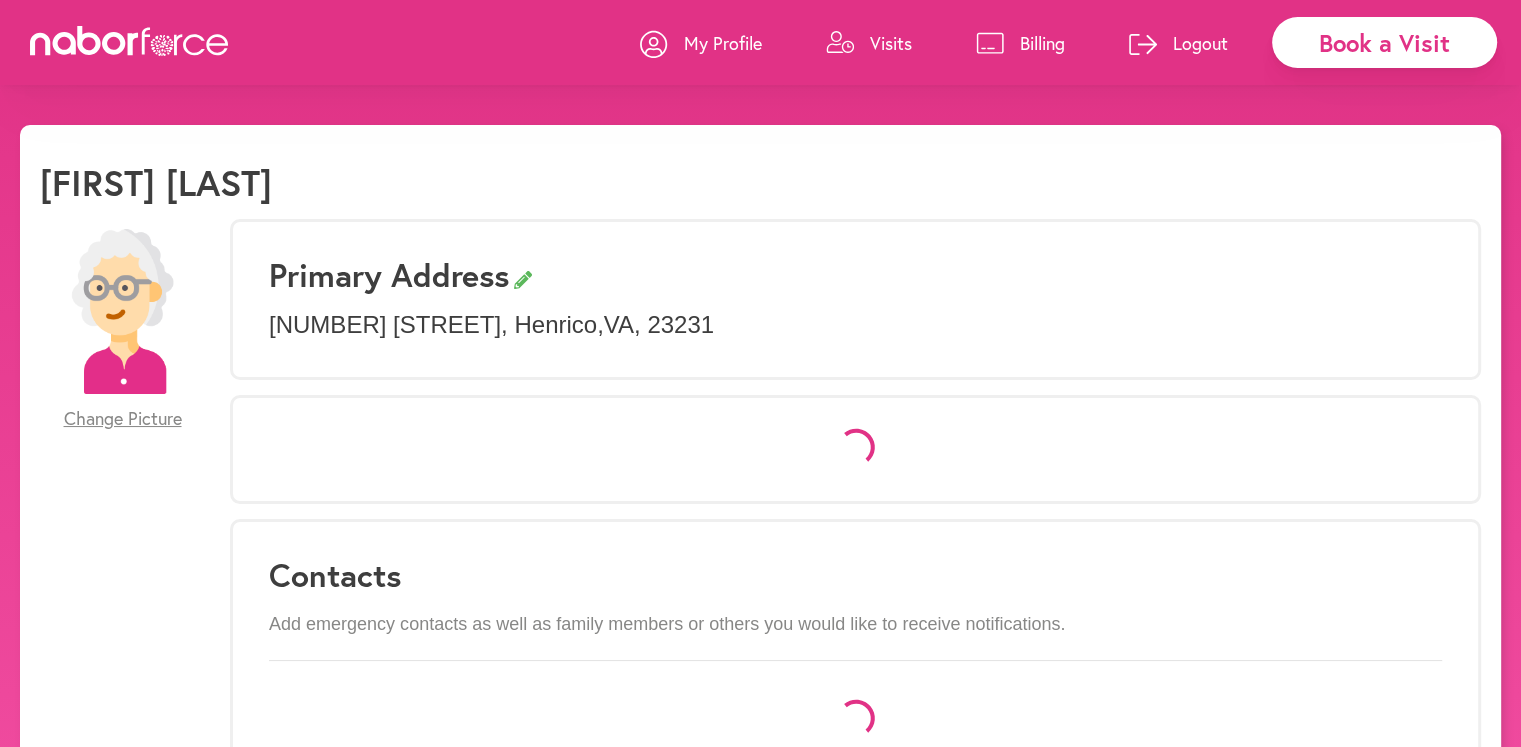 select on "*" 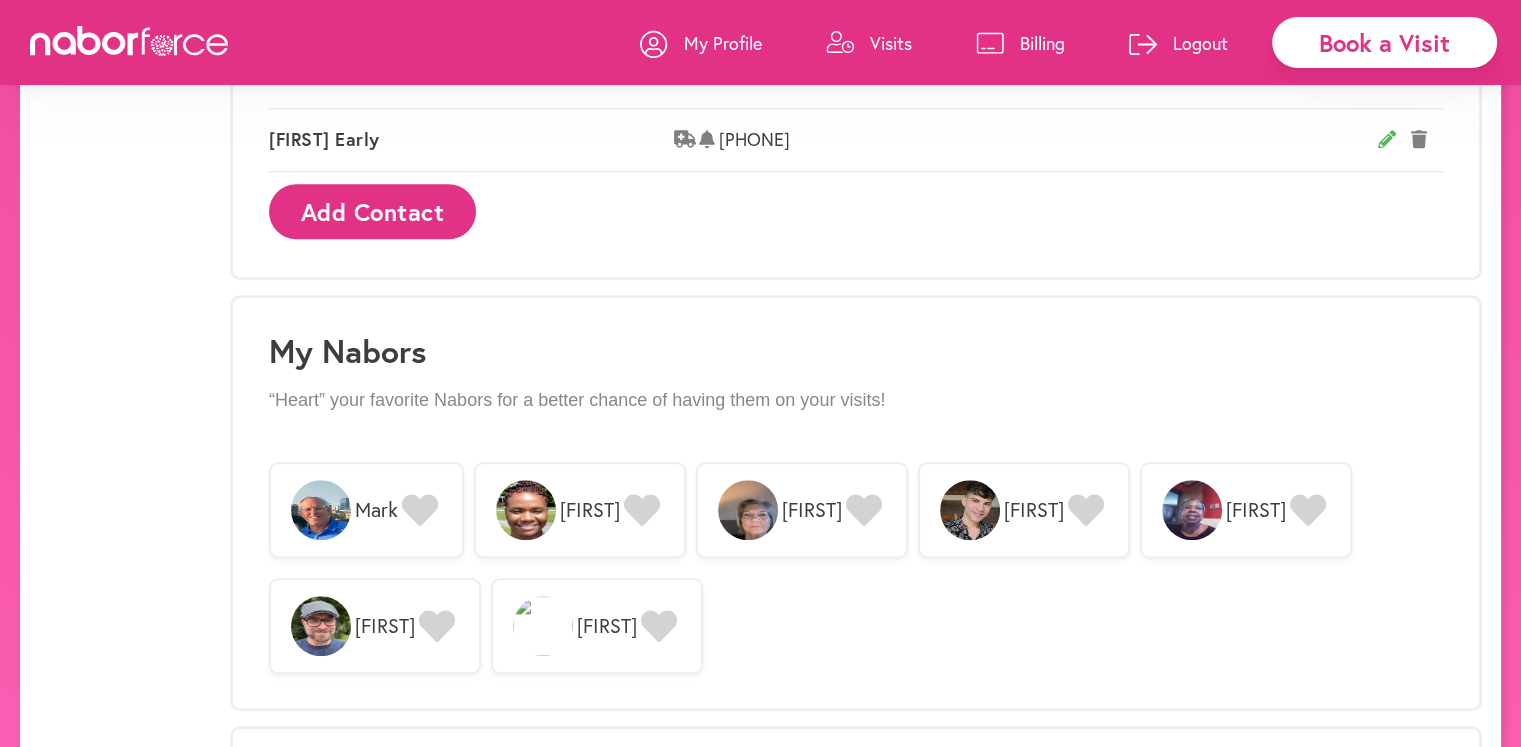 scroll, scrollTop: 1400, scrollLeft: 0, axis: vertical 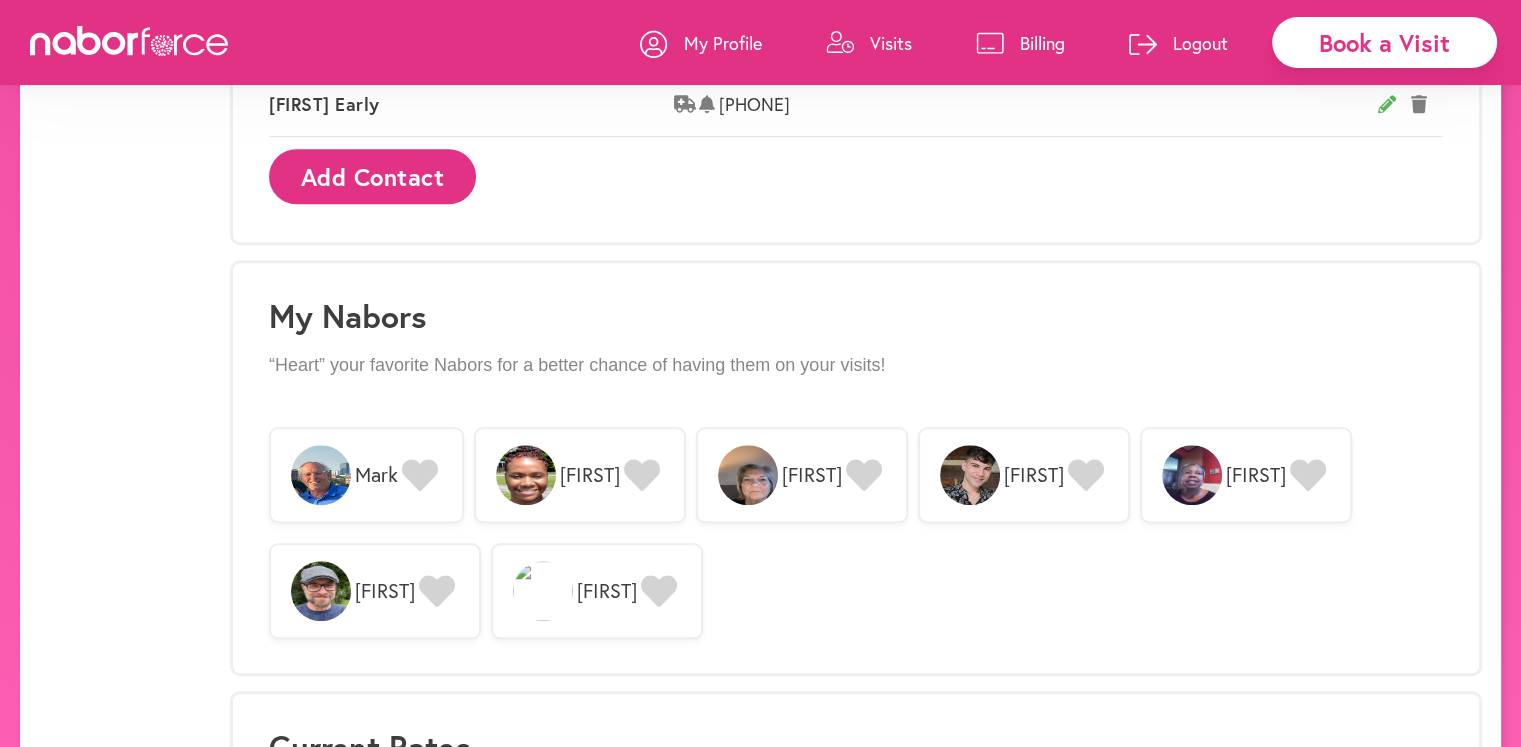 click on "Visits" at bounding box center (891, 43) 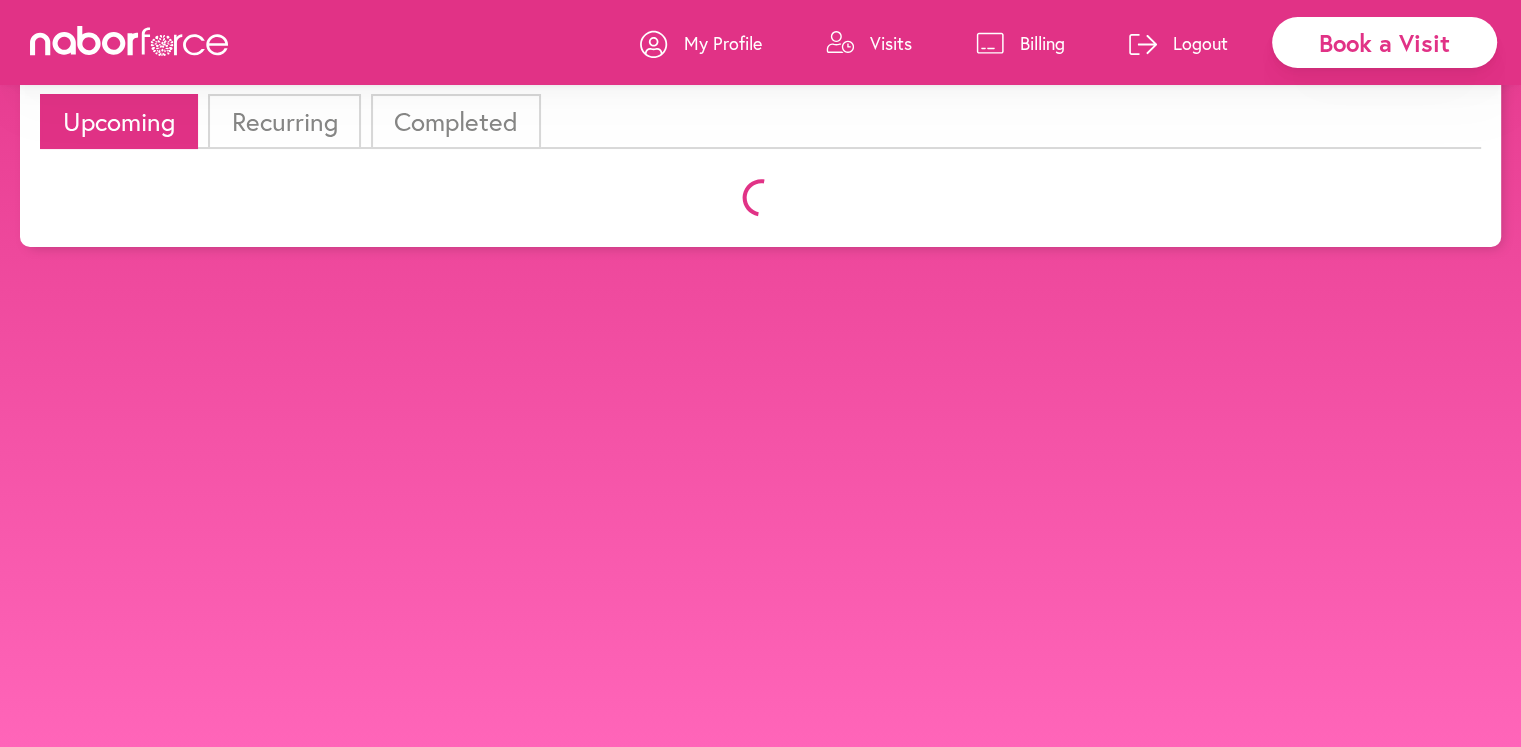 scroll, scrollTop: 0, scrollLeft: 0, axis: both 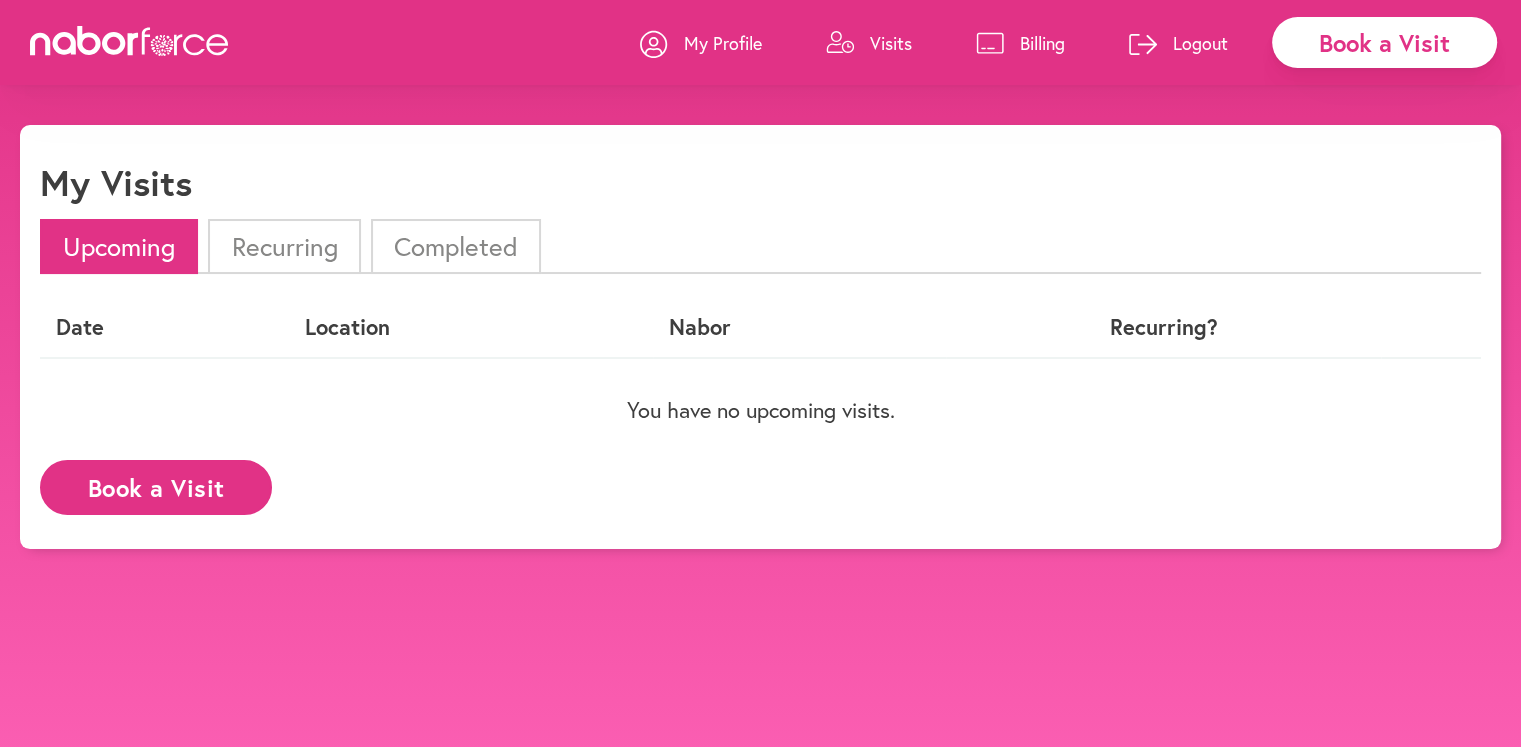 click on "Completed" at bounding box center (456, 246) 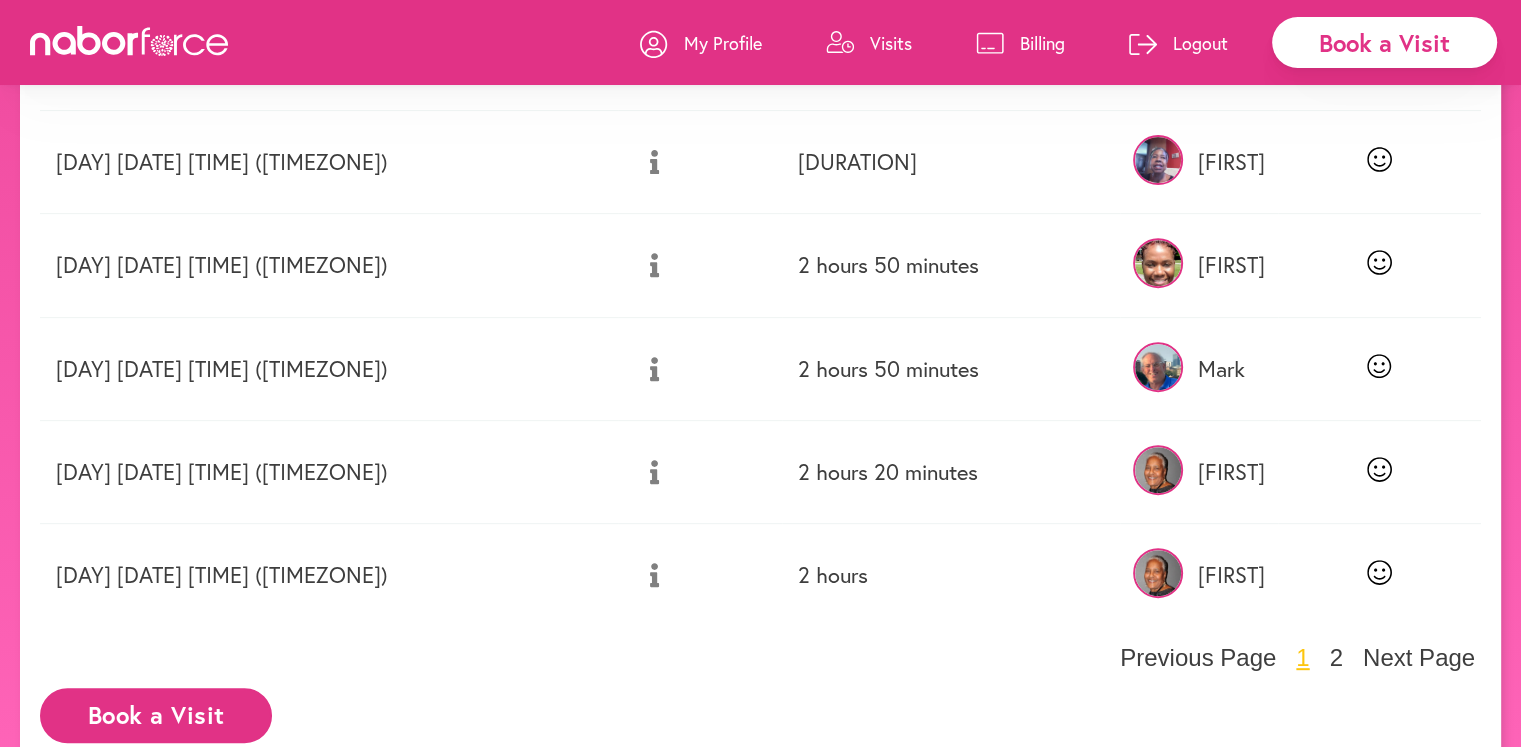 scroll, scrollTop: 800, scrollLeft: 0, axis: vertical 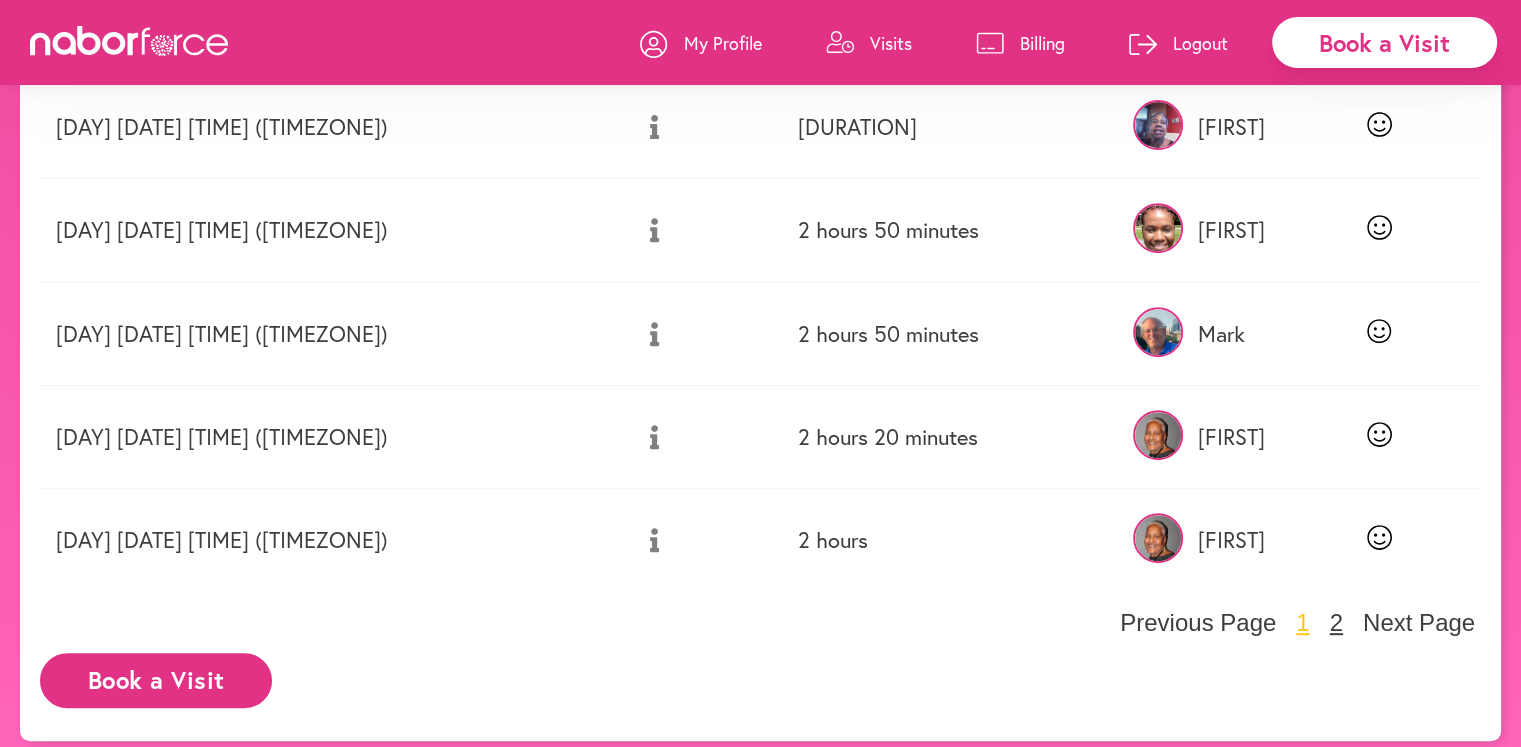 click on "2" at bounding box center [1336, 623] 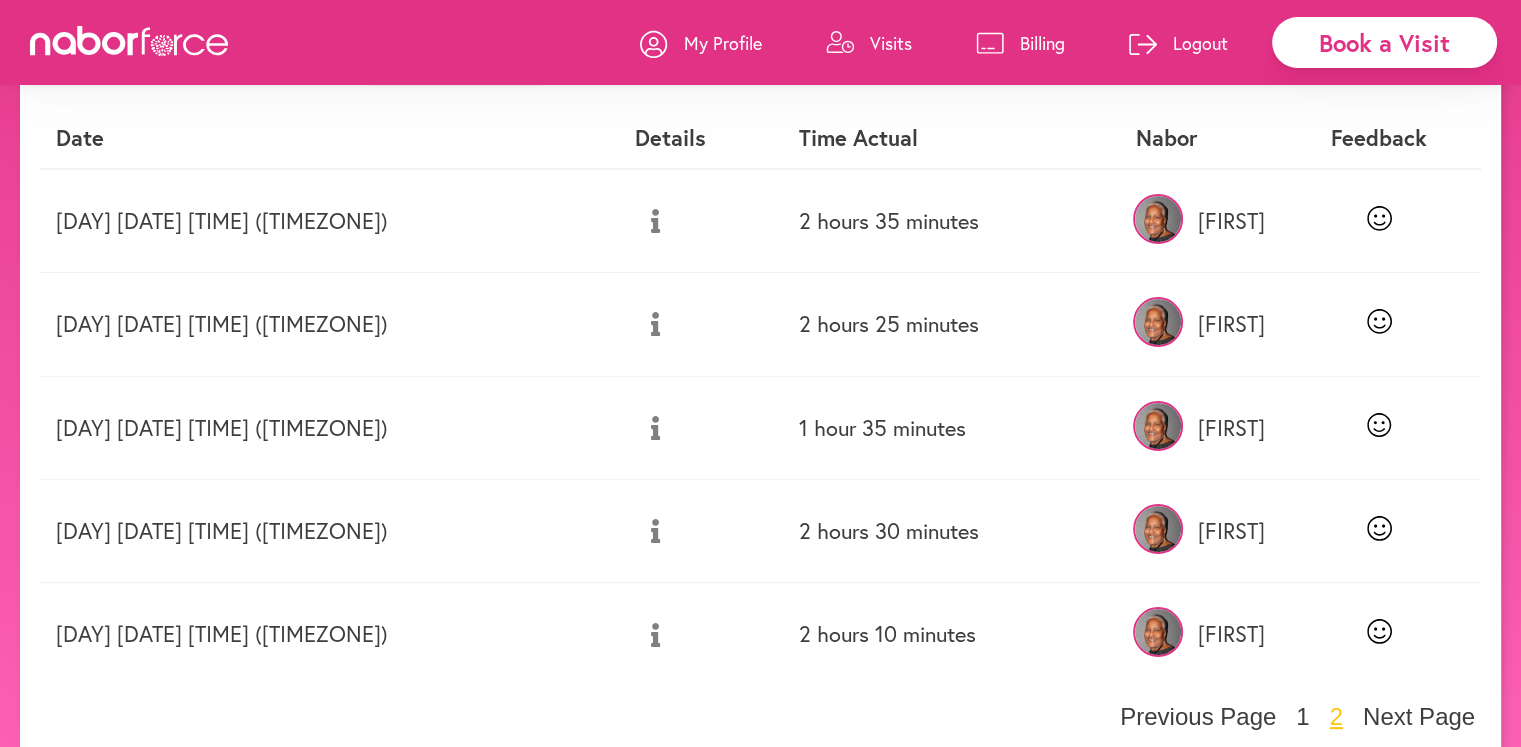 scroll, scrollTop: 200, scrollLeft: 0, axis: vertical 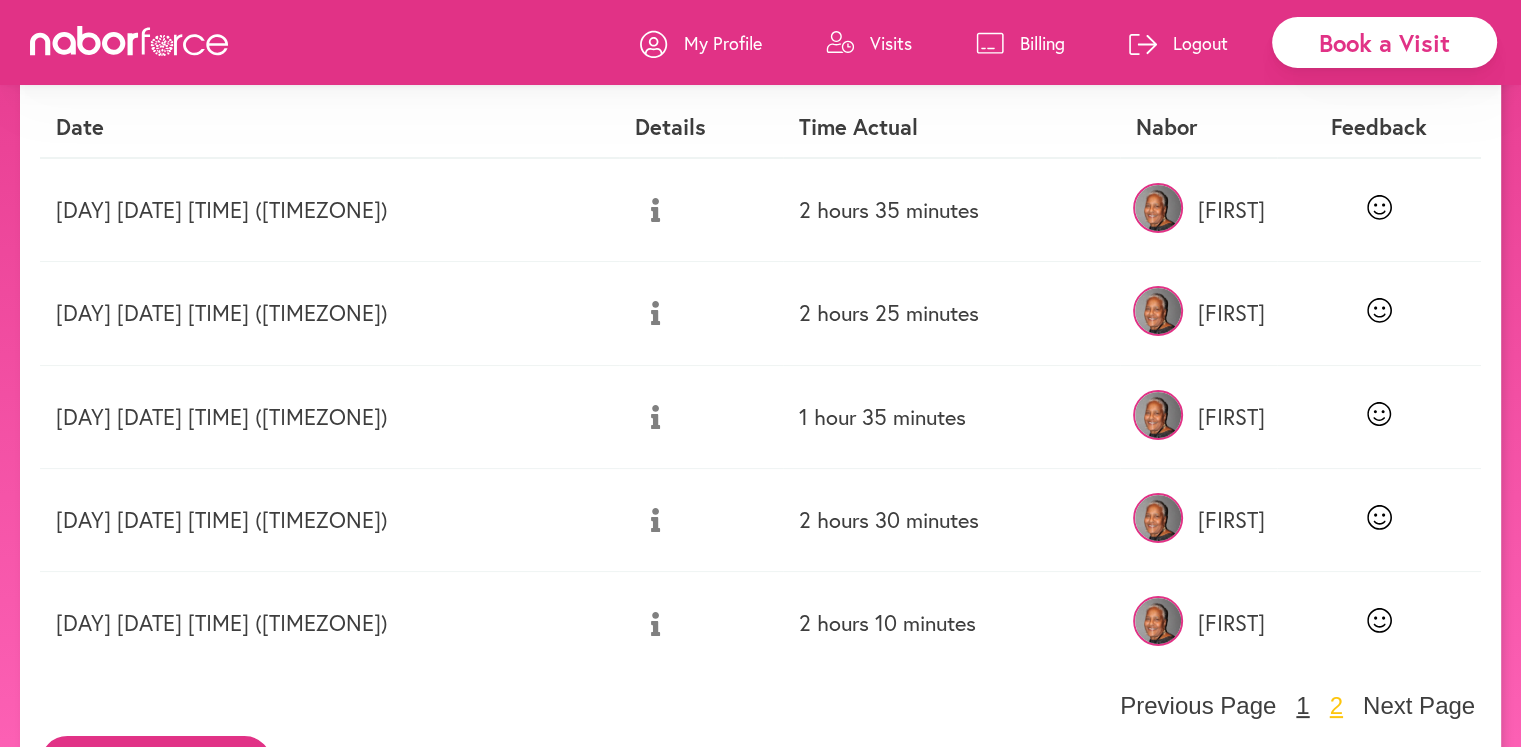 click on "1" at bounding box center (1302, 706) 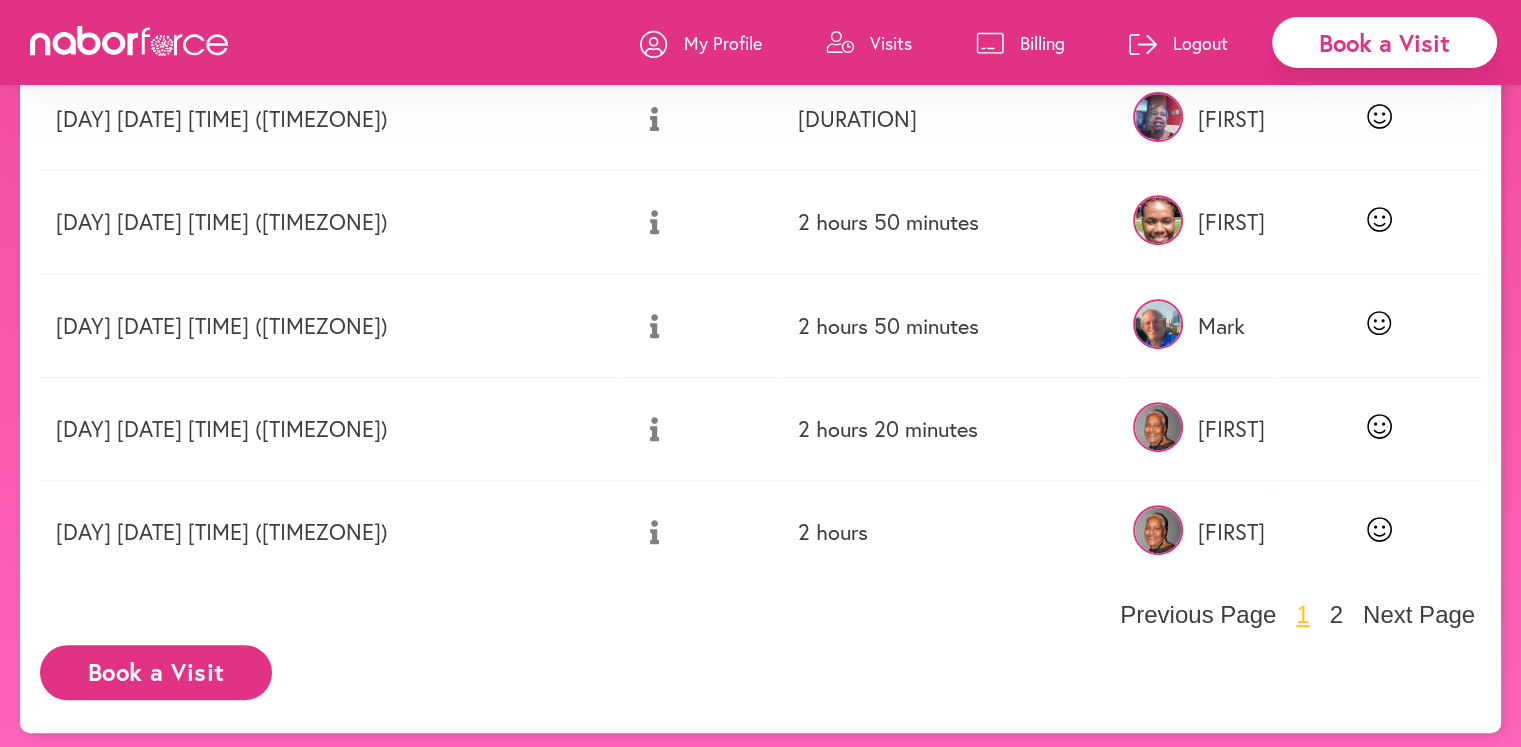 scroll, scrollTop: 809, scrollLeft: 0, axis: vertical 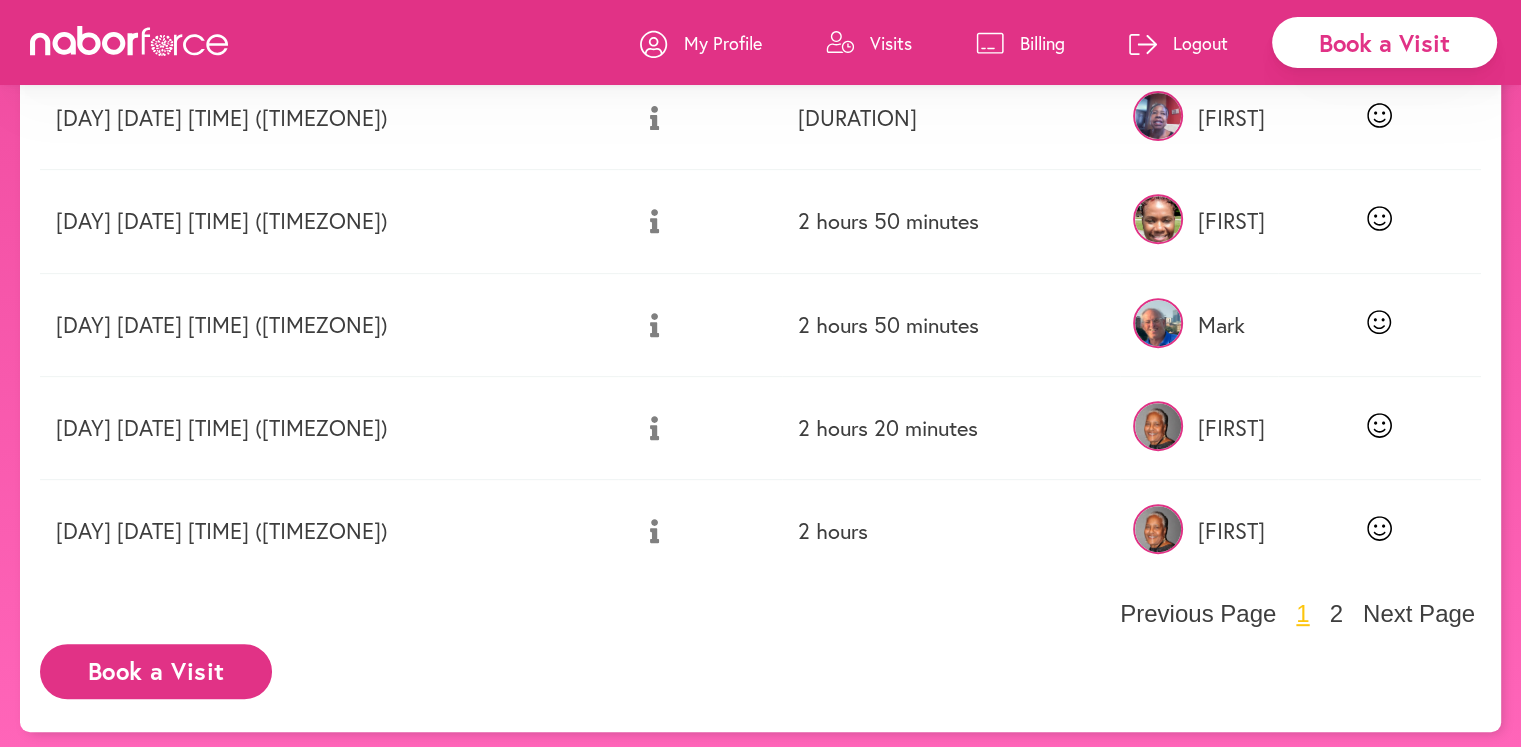 click on "Date Details Time Actual Nabor Feedback [DAY] [DATE] [TIME] ([TIMEZONE]) [DURATION] [FIRST] [DAY] [DATE] [TIME] ([TIMEZONE]) [DURATION] [FIRST] [DAY] [DATE] [TIME] ([TIMEZONE]) [DURATION] [FIRST] [DAY] [DATE] [TIME] ([TIMEZONE]) [DURATION] [FIRST] [DAY] [DATE] [TIME] ([TIMEZONE]) [DURATION] [FIRST] [DAY] [DATE] [TIME] ([TIMEZONE]) [DURATION] [FIRST] [DAY] [DATE] [TIME] ([TIMEZONE]) [DURATION] [FIRST] [DAY] [DATE] [TIME] ([TIMEZONE]) [DURATION] [FIRST] Previous Page 1 2 Next Page Book a Visit" at bounding box center [760, 100] 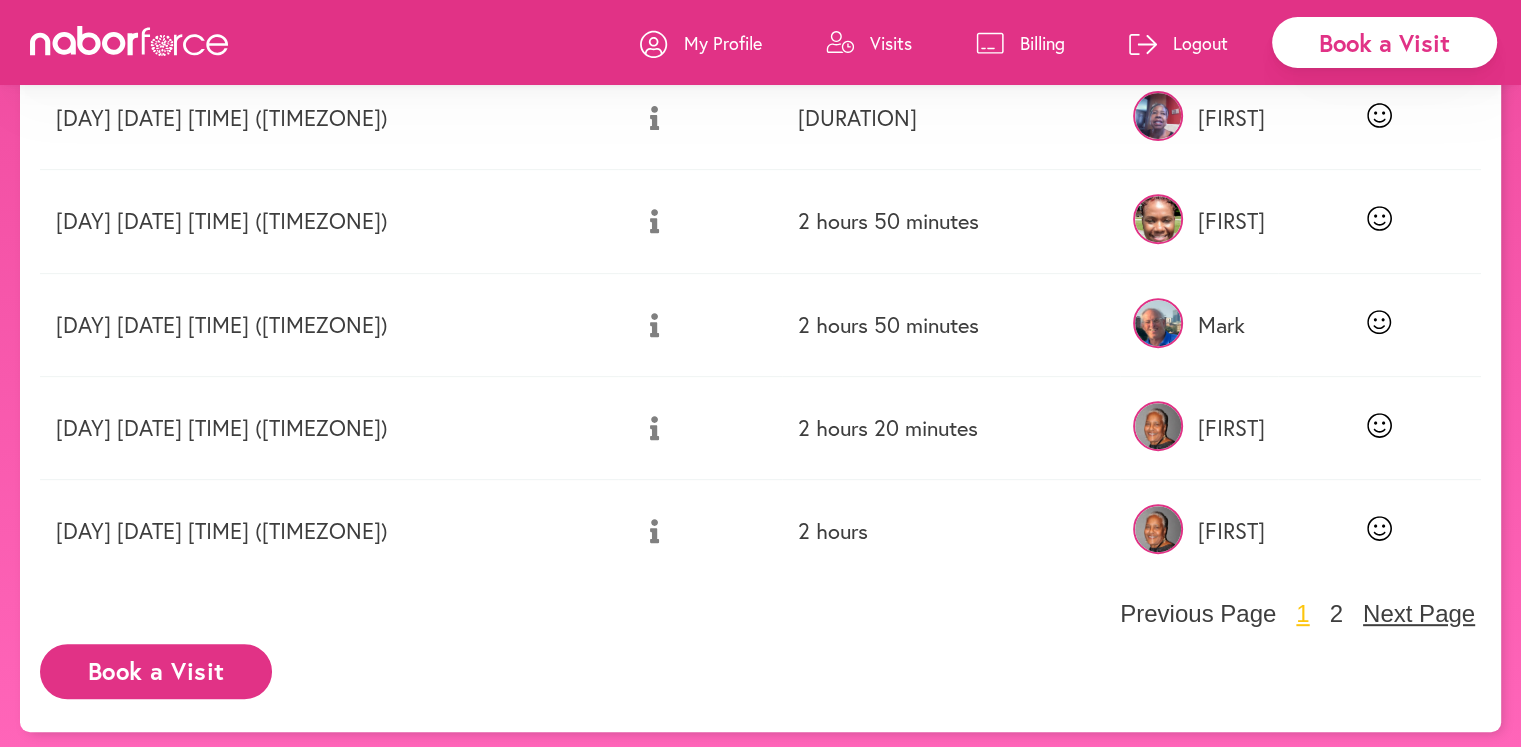 click on "Next Page" at bounding box center [1419, 614] 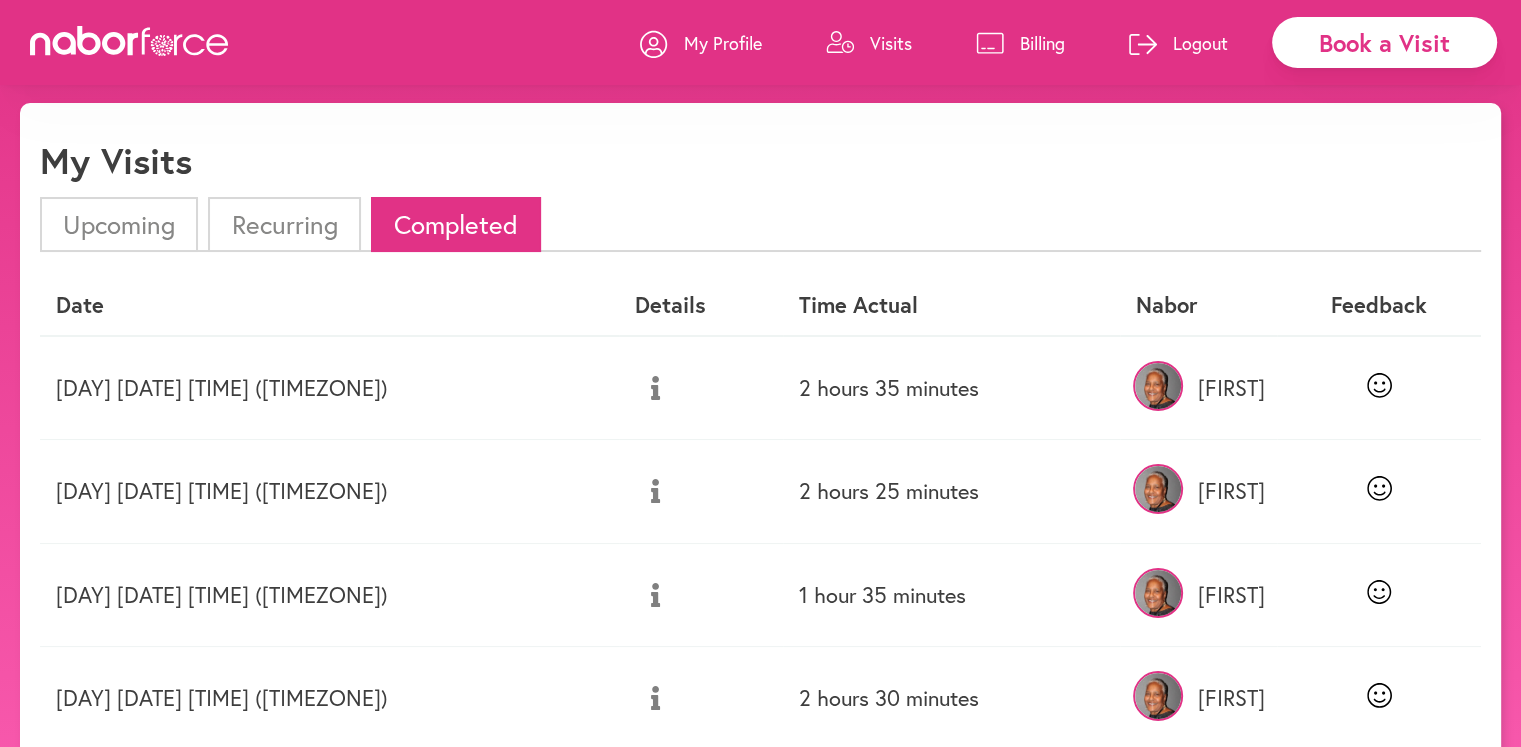 scroll, scrollTop: 0, scrollLeft: 0, axis: both 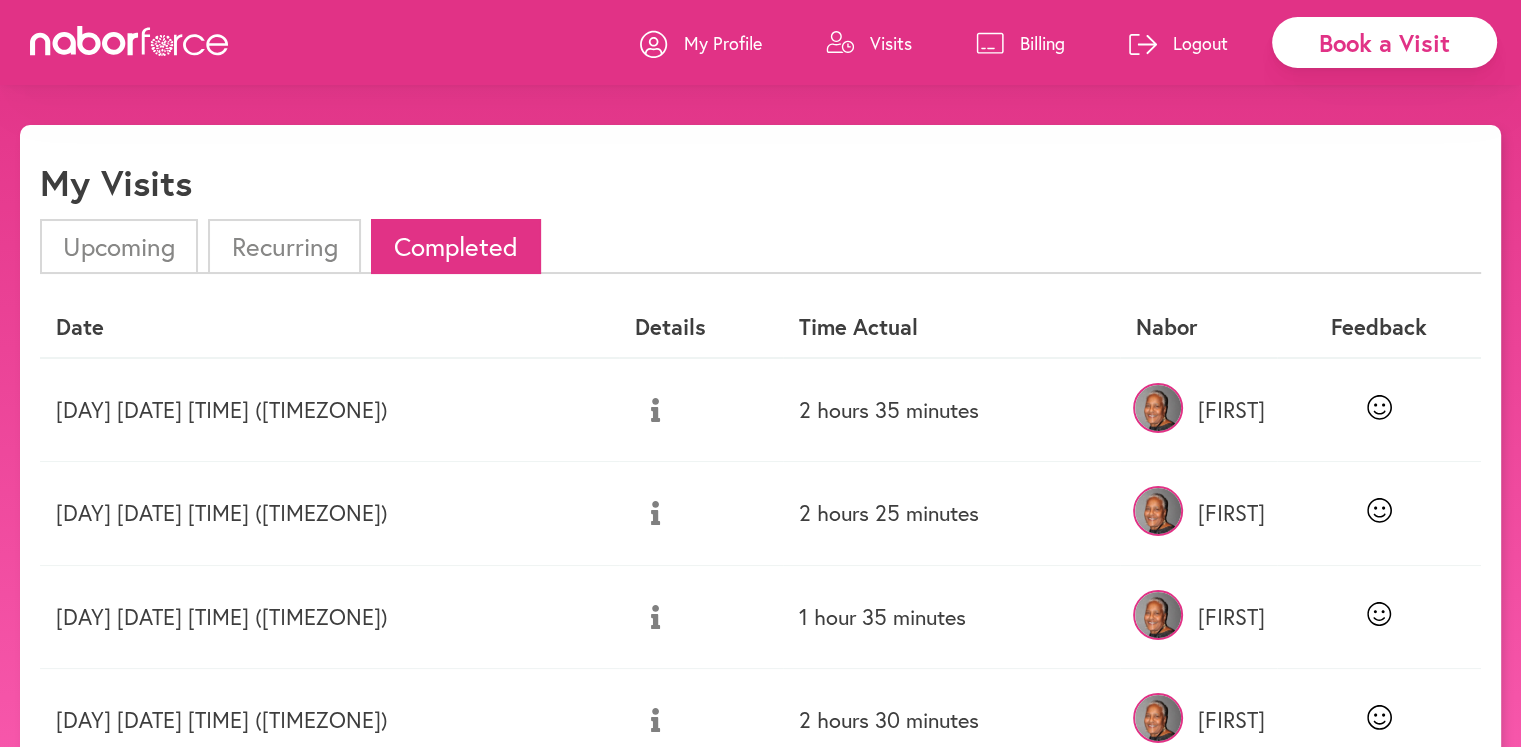click on "Book a Visit" at bounding box center [1384, 42] 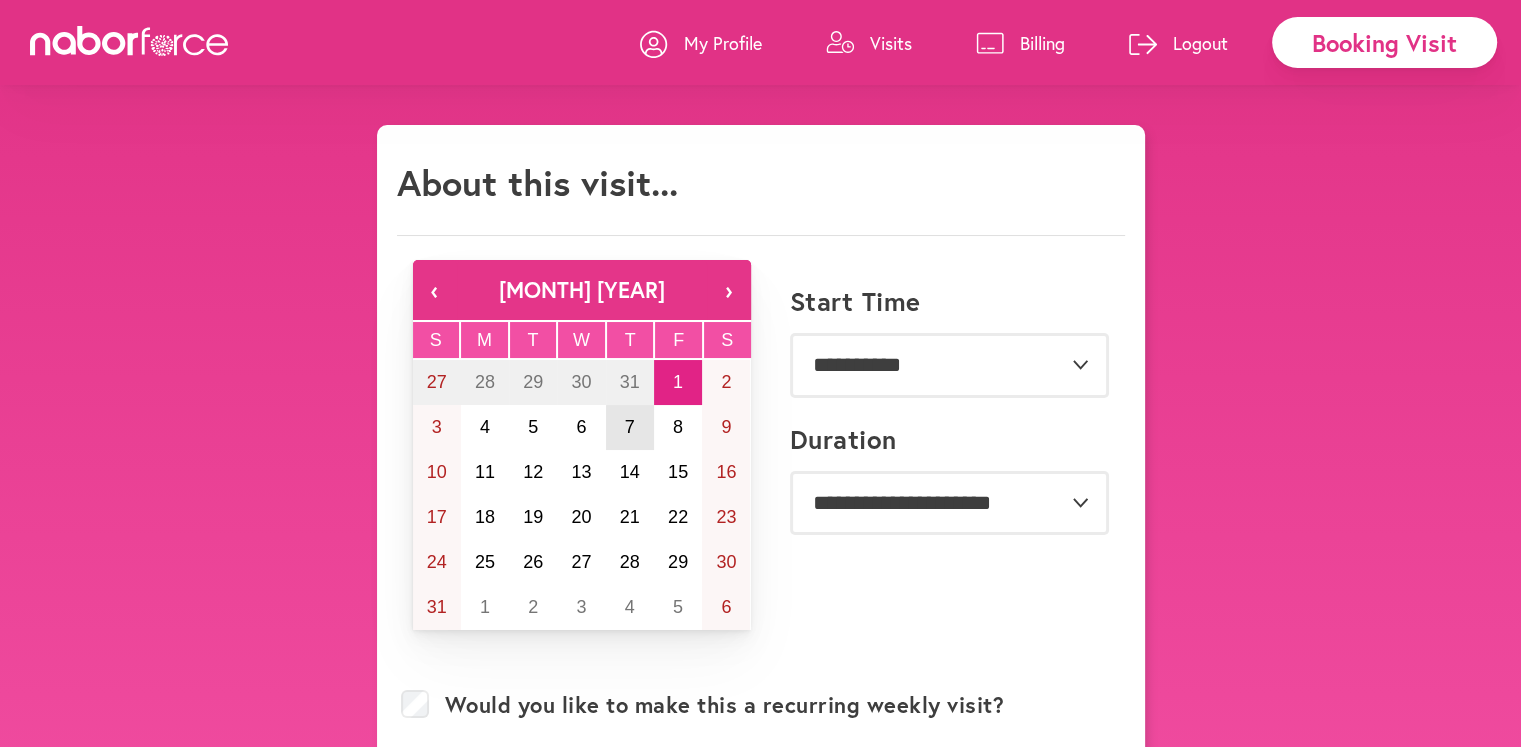 click on "7" at bounding box center (630, 427) 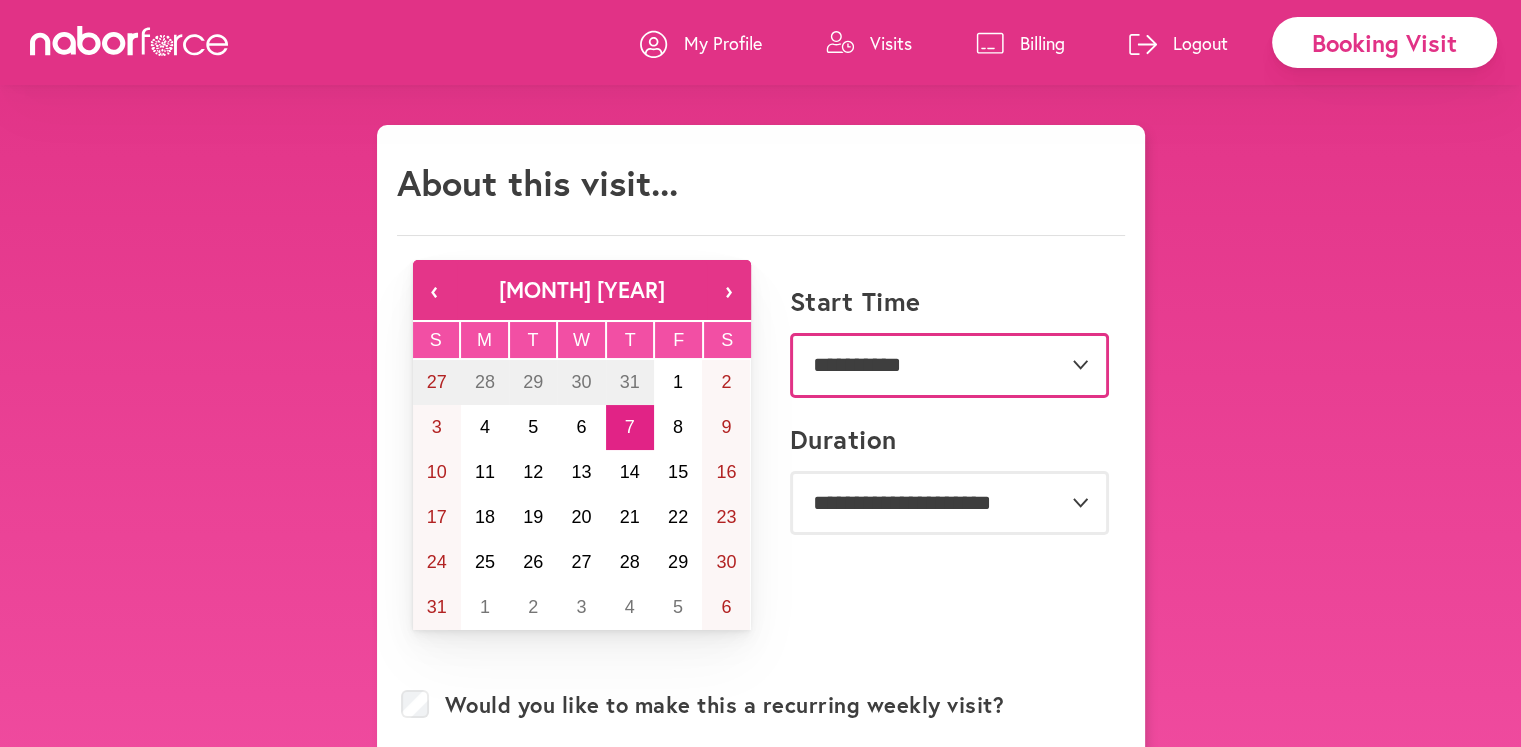 click on "**********" at bounding box center (949, 365) 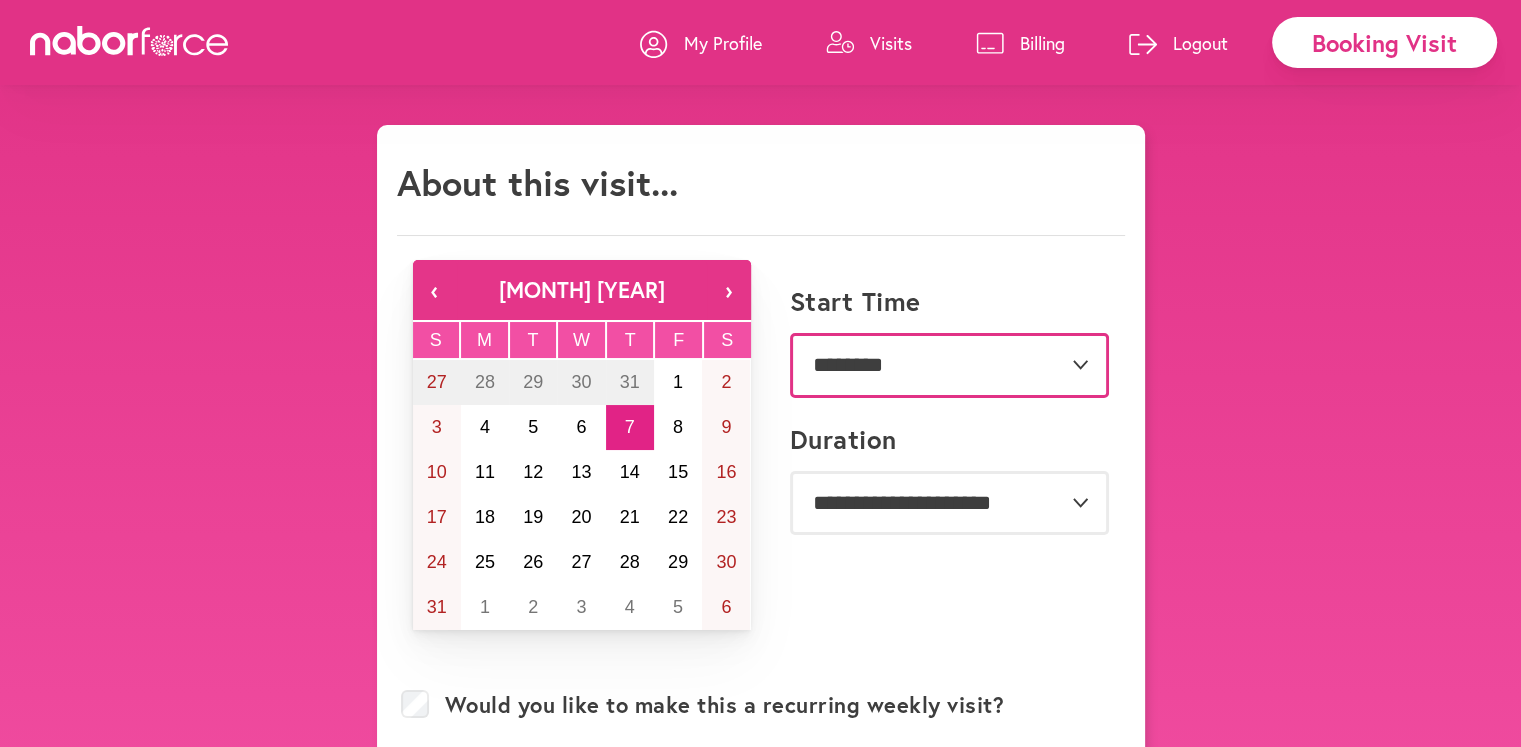 click on "**********" at bounding box center (949, 365) 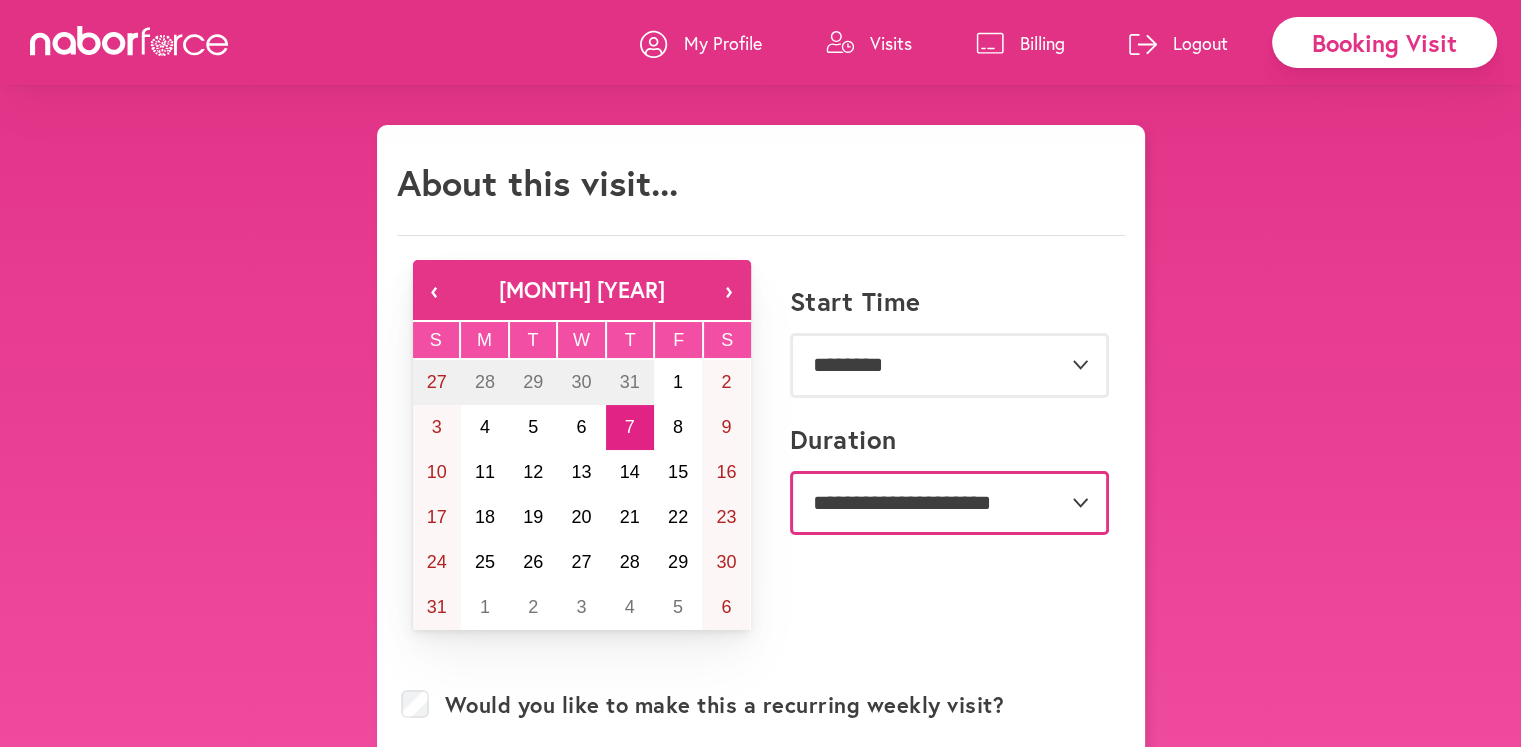 click on "**********" at bounding box center [949, 503] 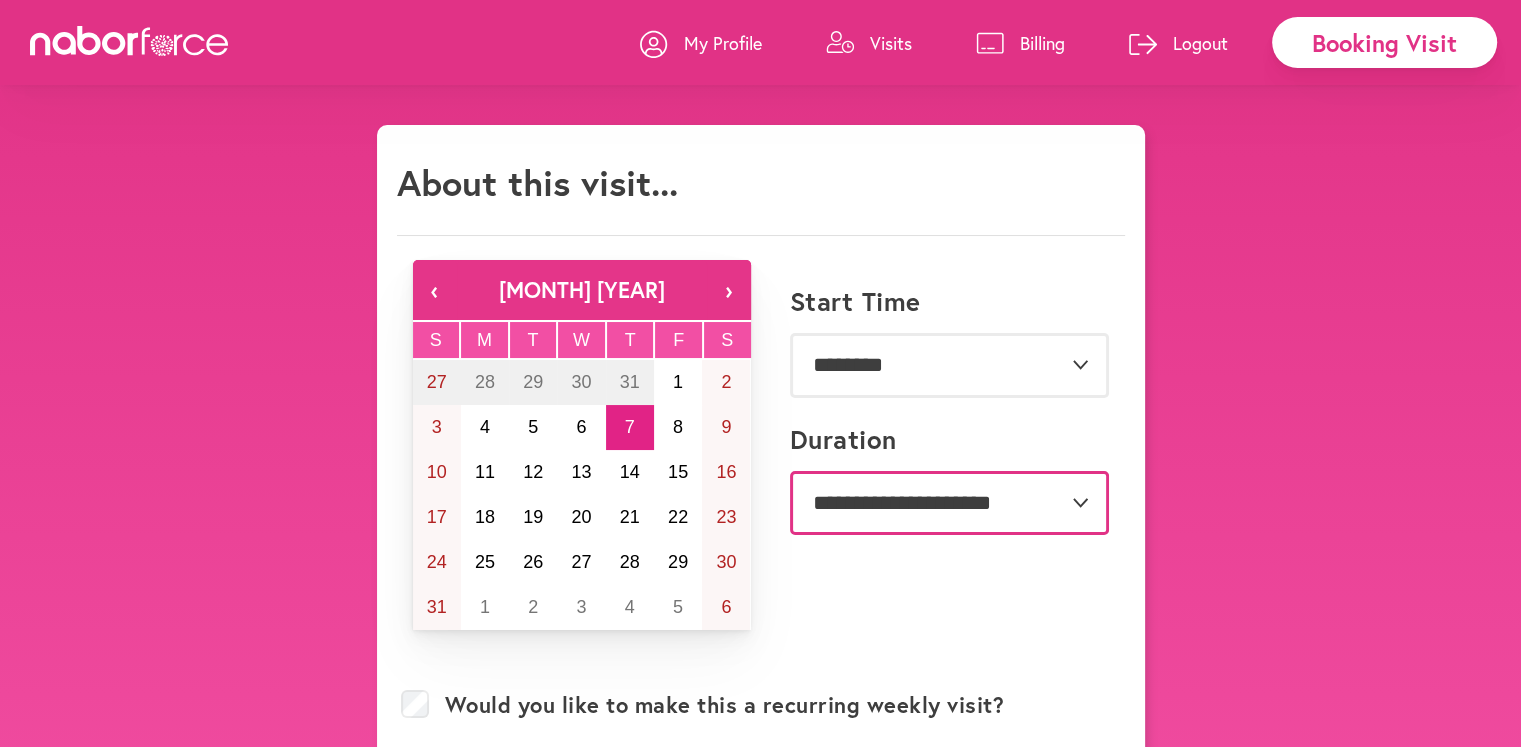 select on "***" 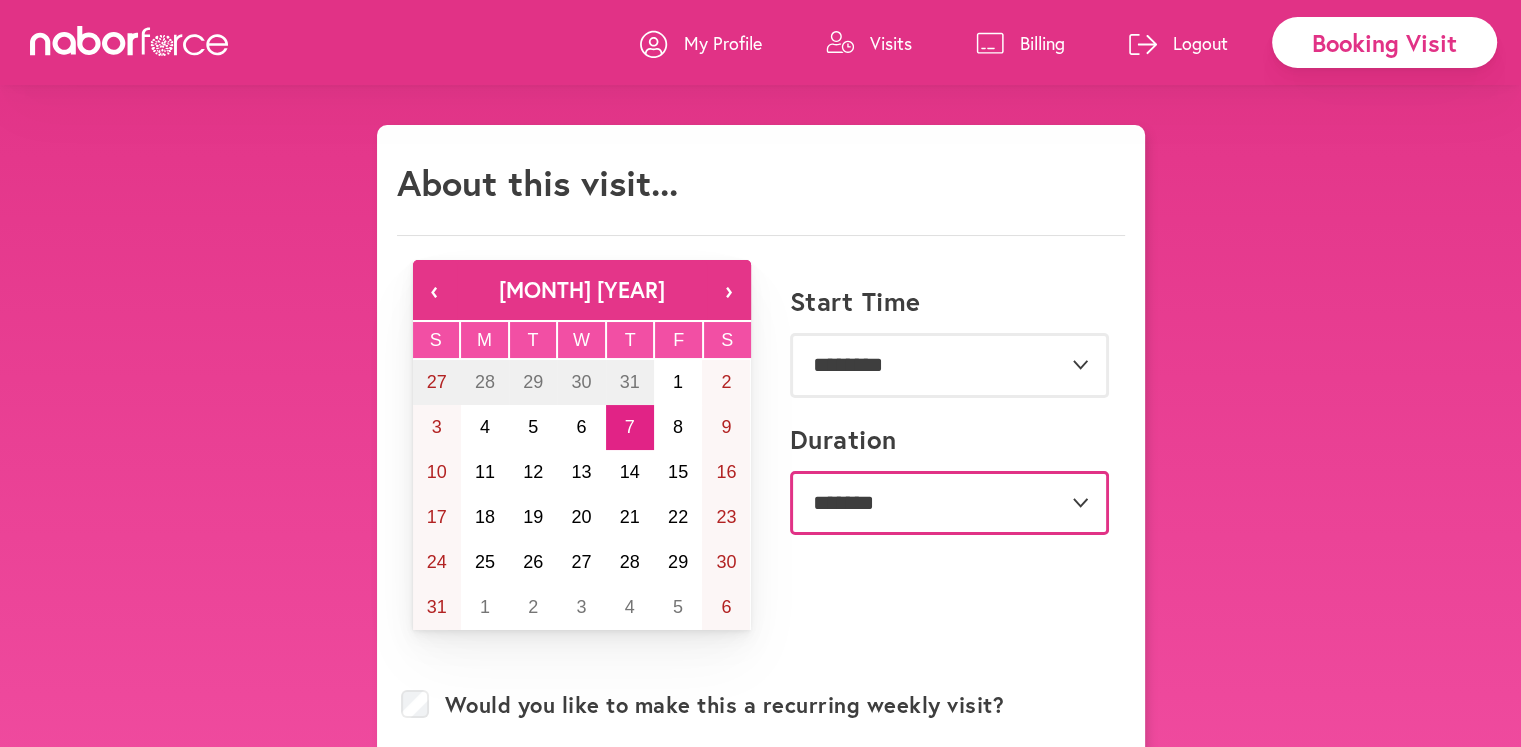 click on "**********" at bounding box center [949, 503] 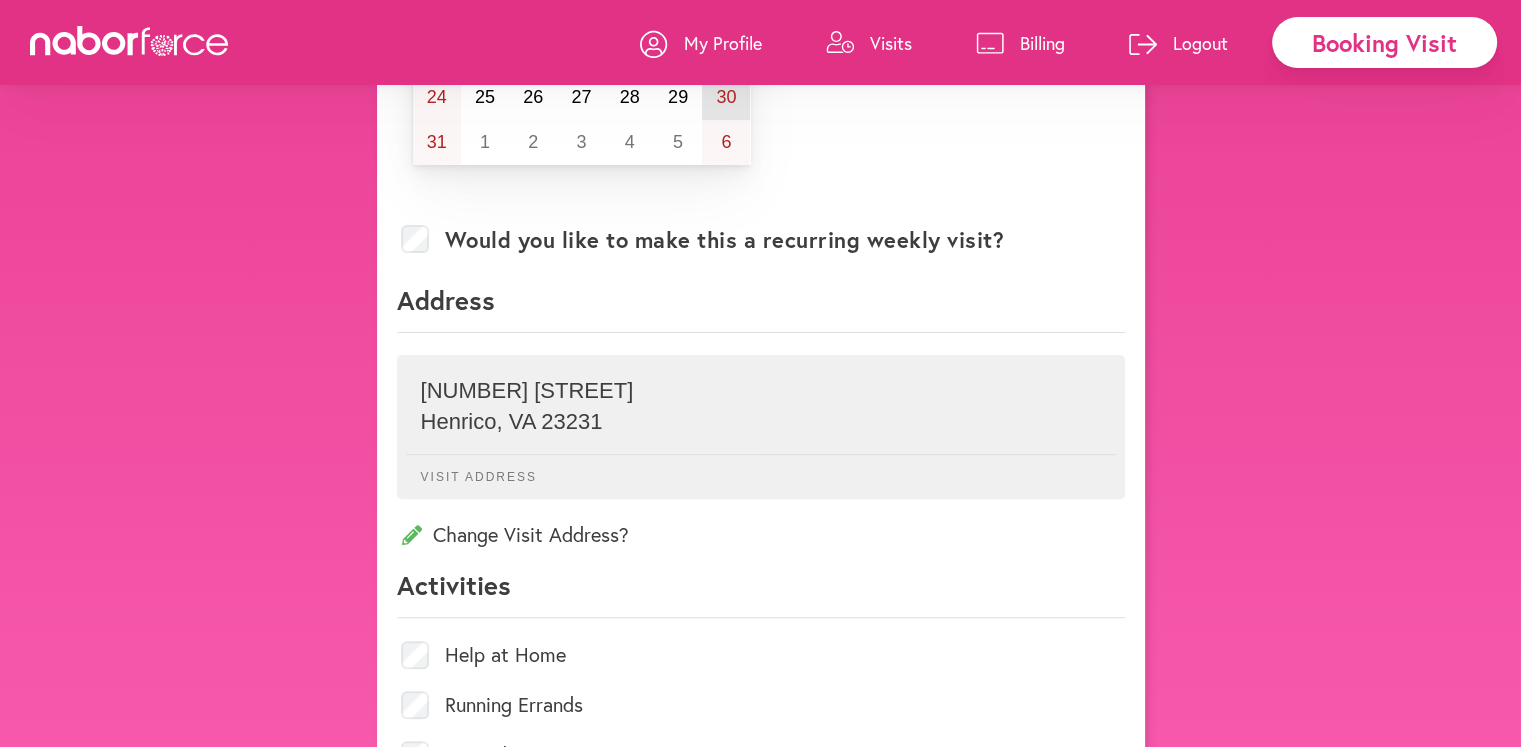 scroll, scrollTop: 500, scrollLeft: 0, axis: vertical 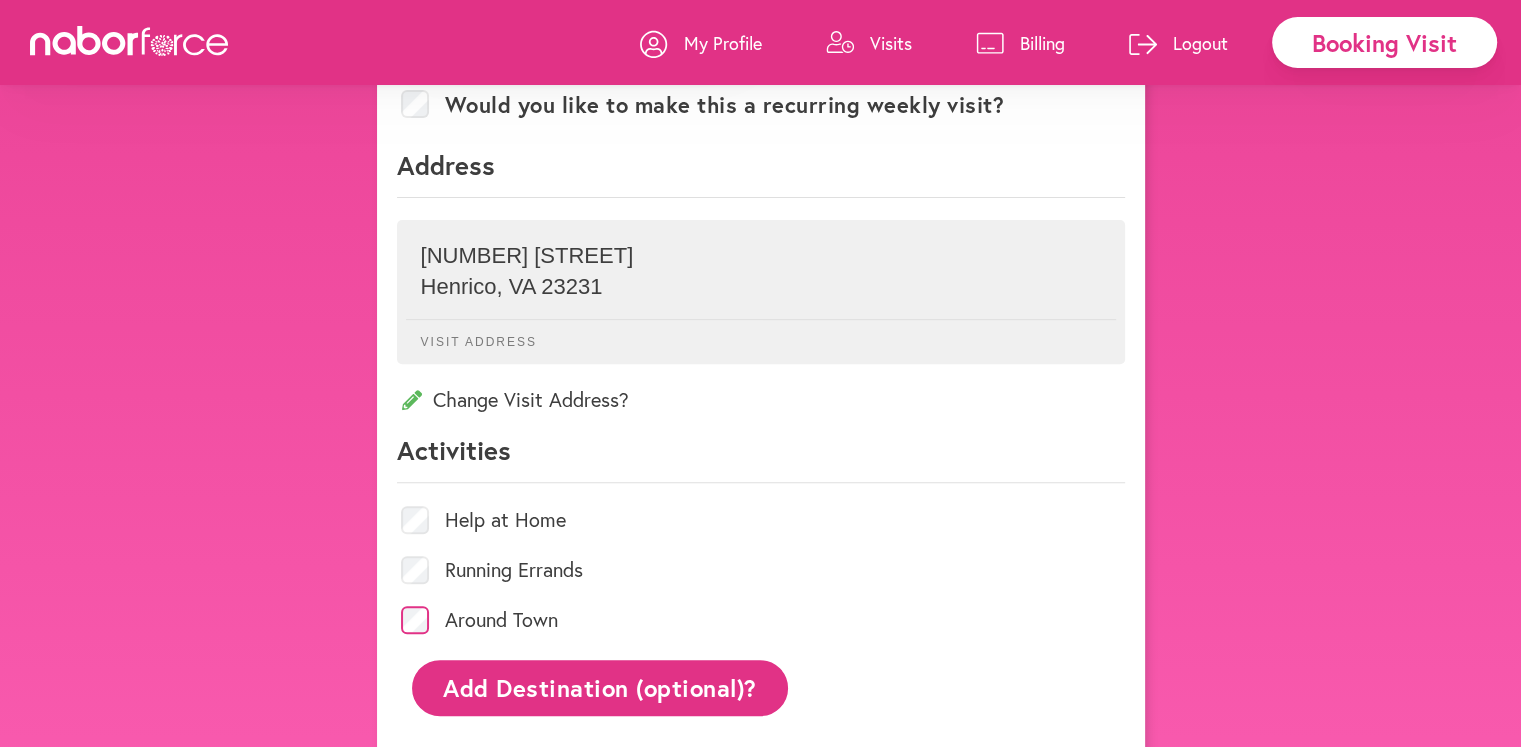 click on "Add Destination (optional)?" 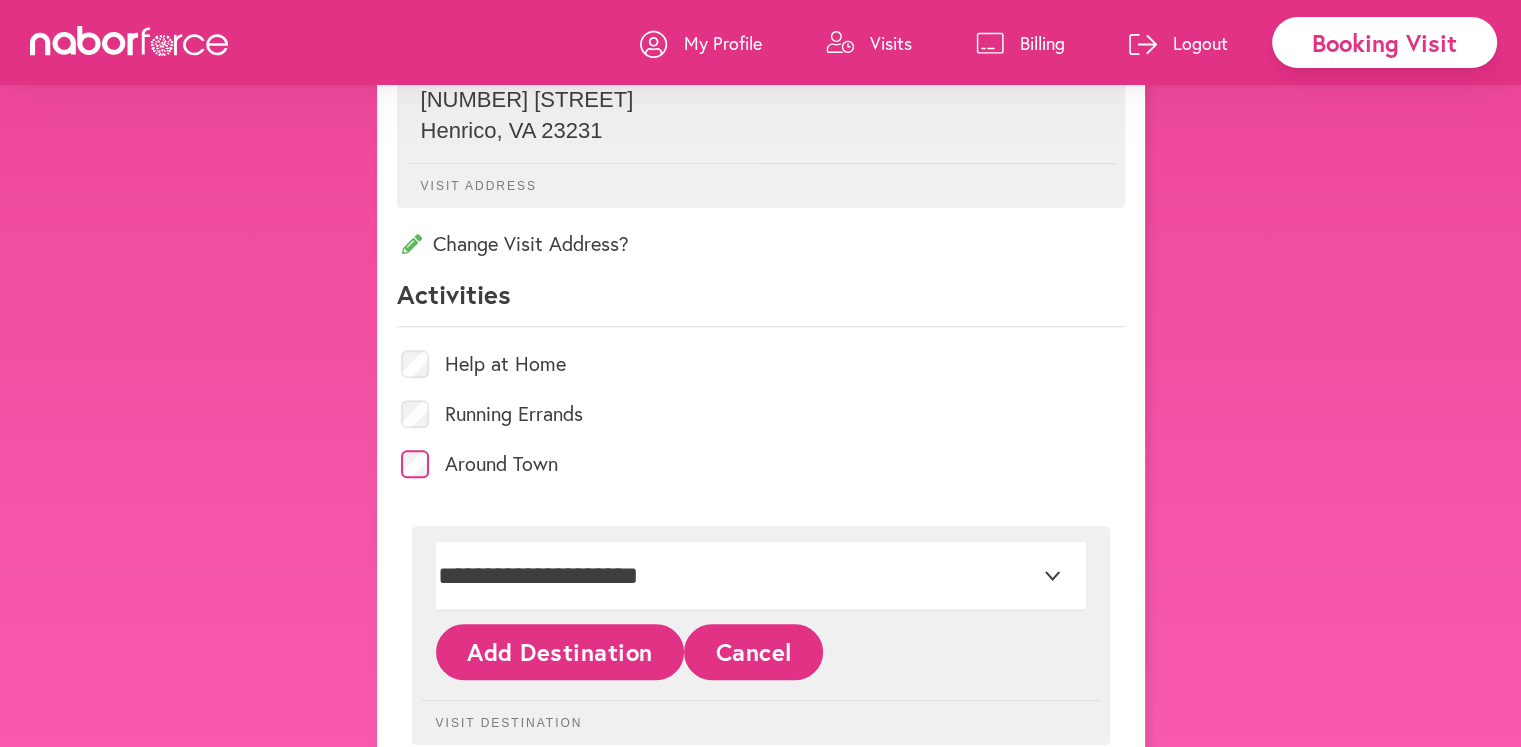 scroll, scrollTop: 800, scrollLeft: 0, axis: vertical 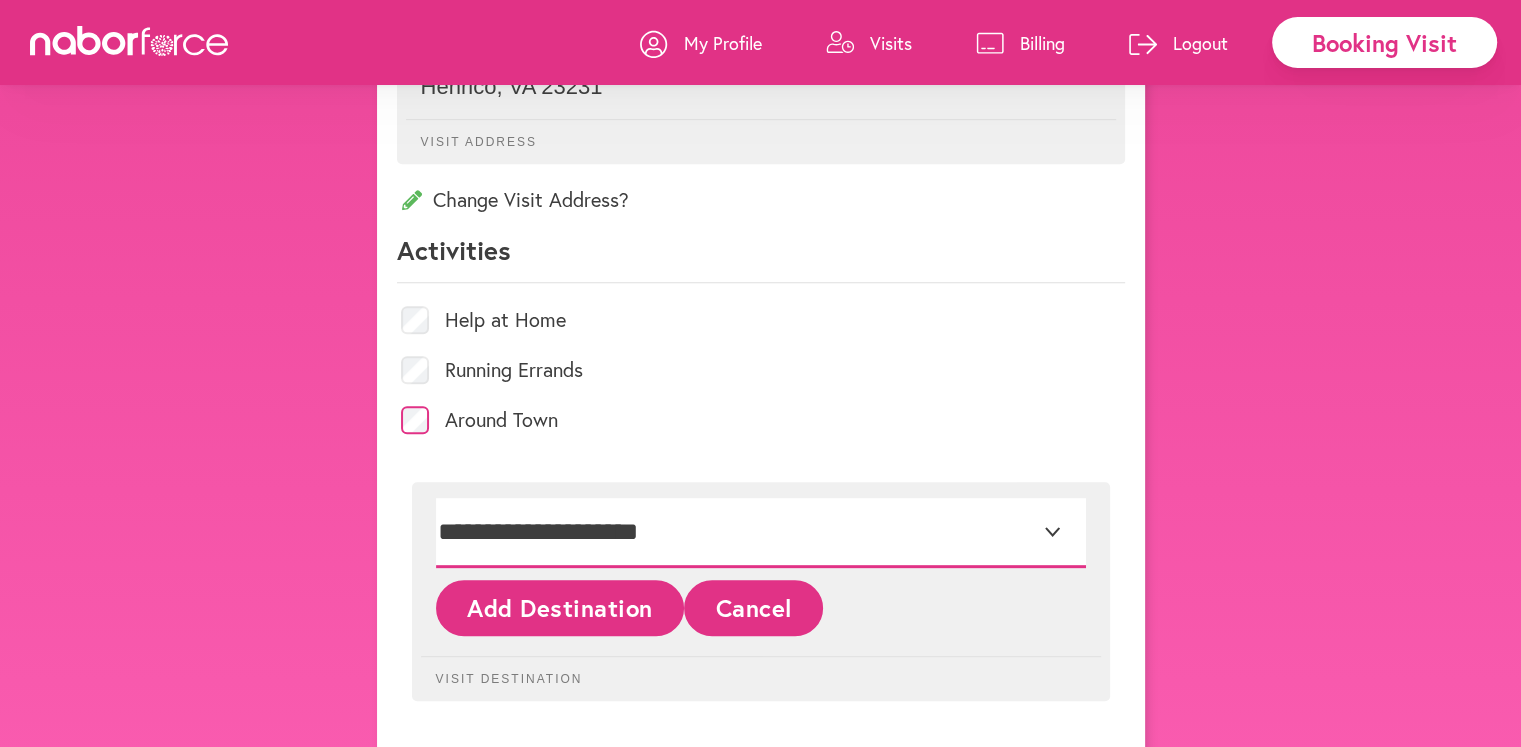 click on "**********" at bounding box center (761, 533) 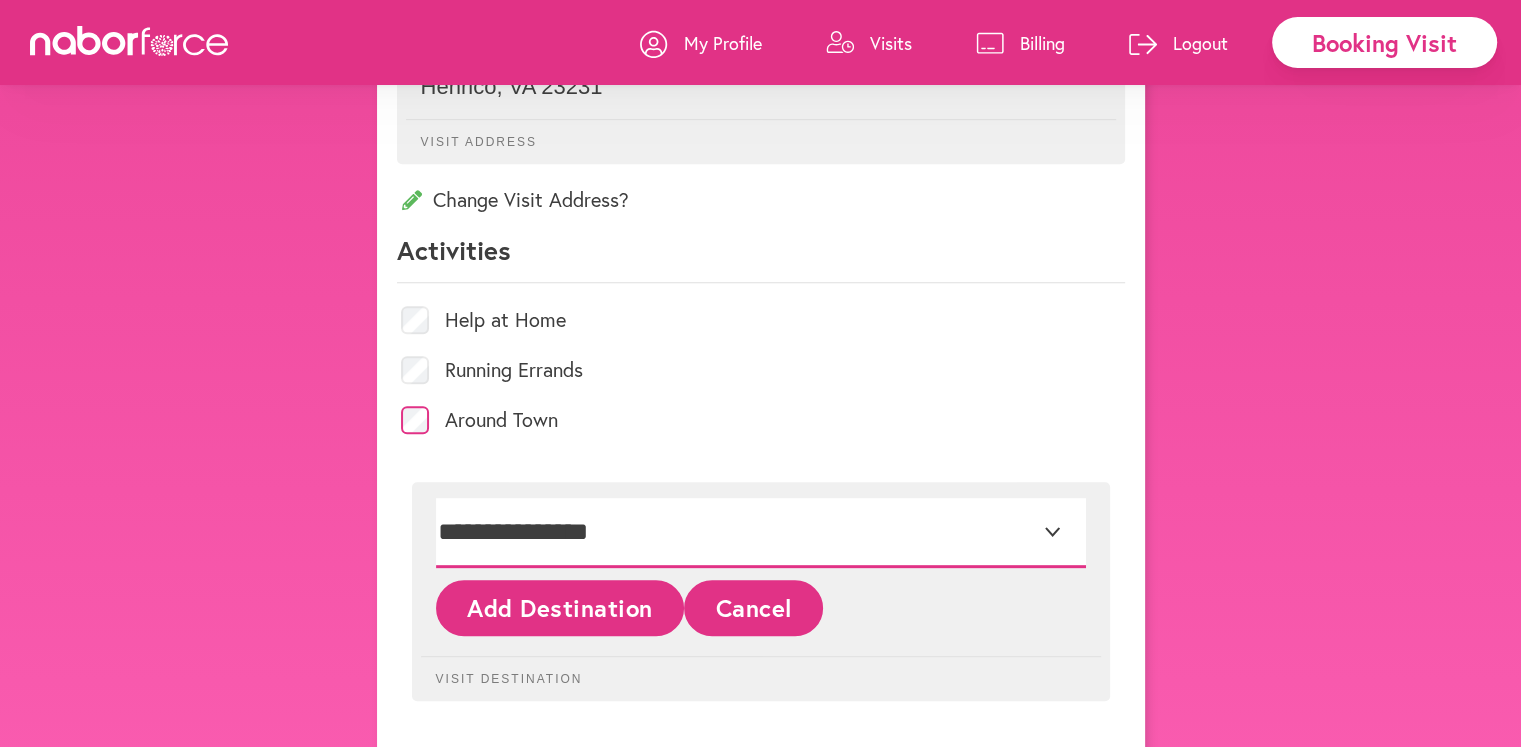 click on "**********" at bounding box center [761, 533] 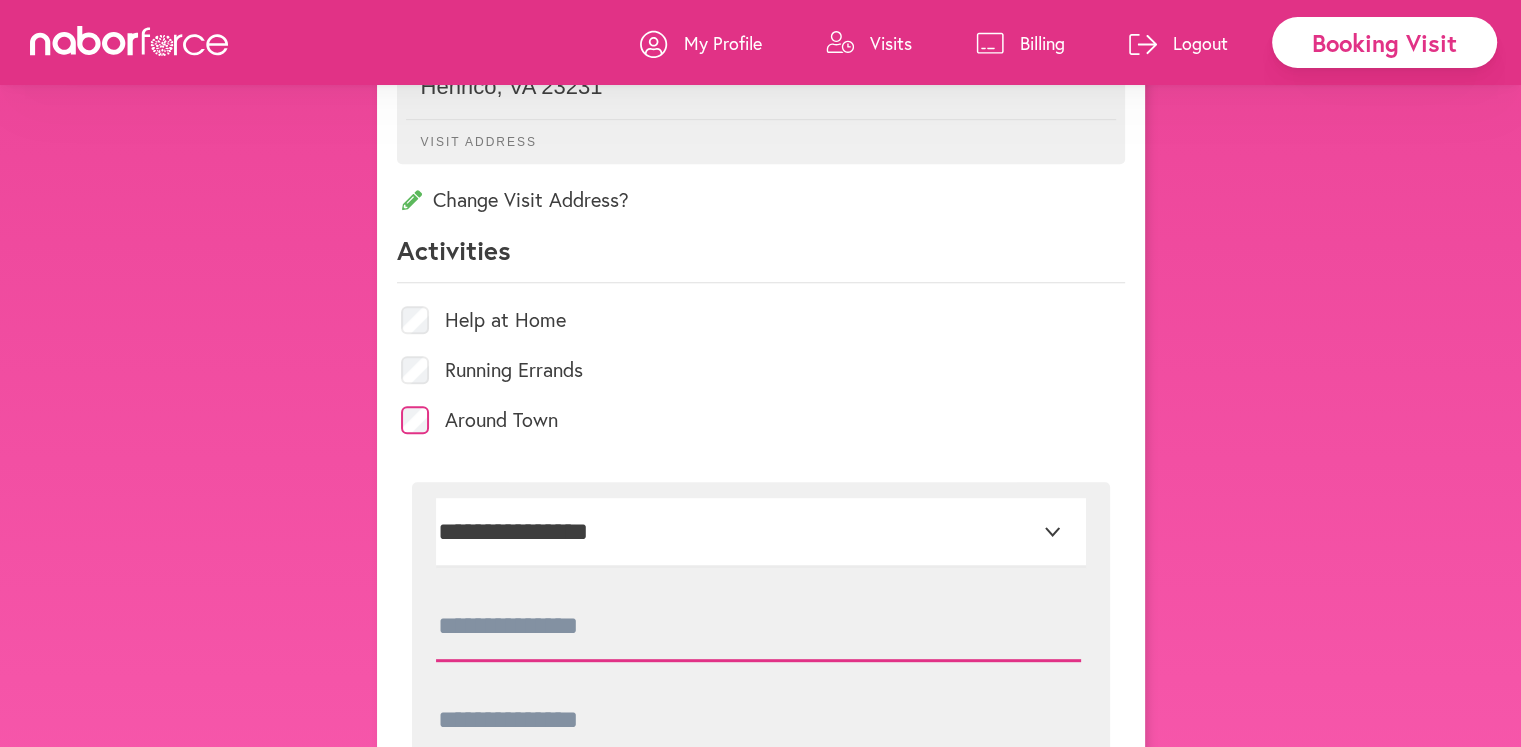 click at bounding box center (758, 627) 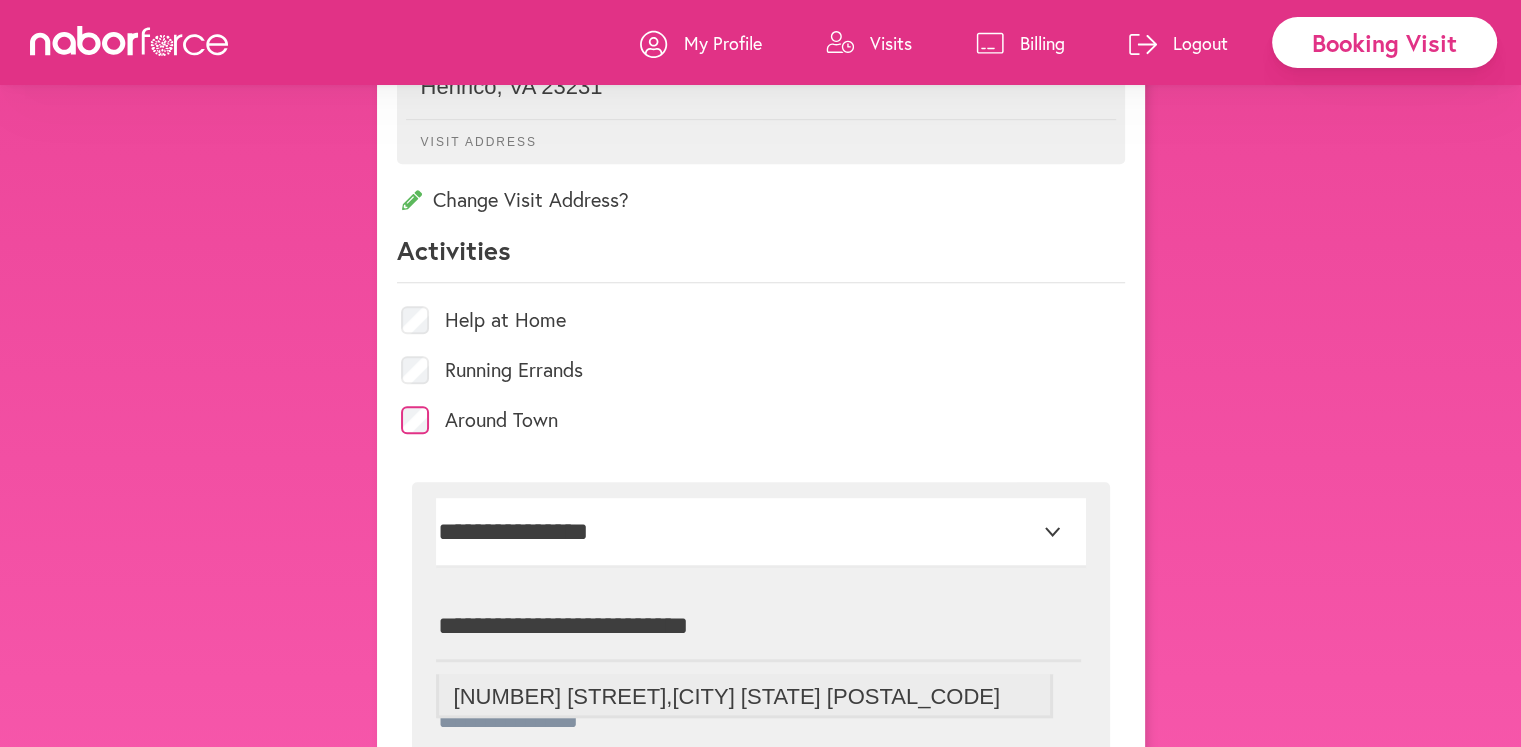 type on "**********" 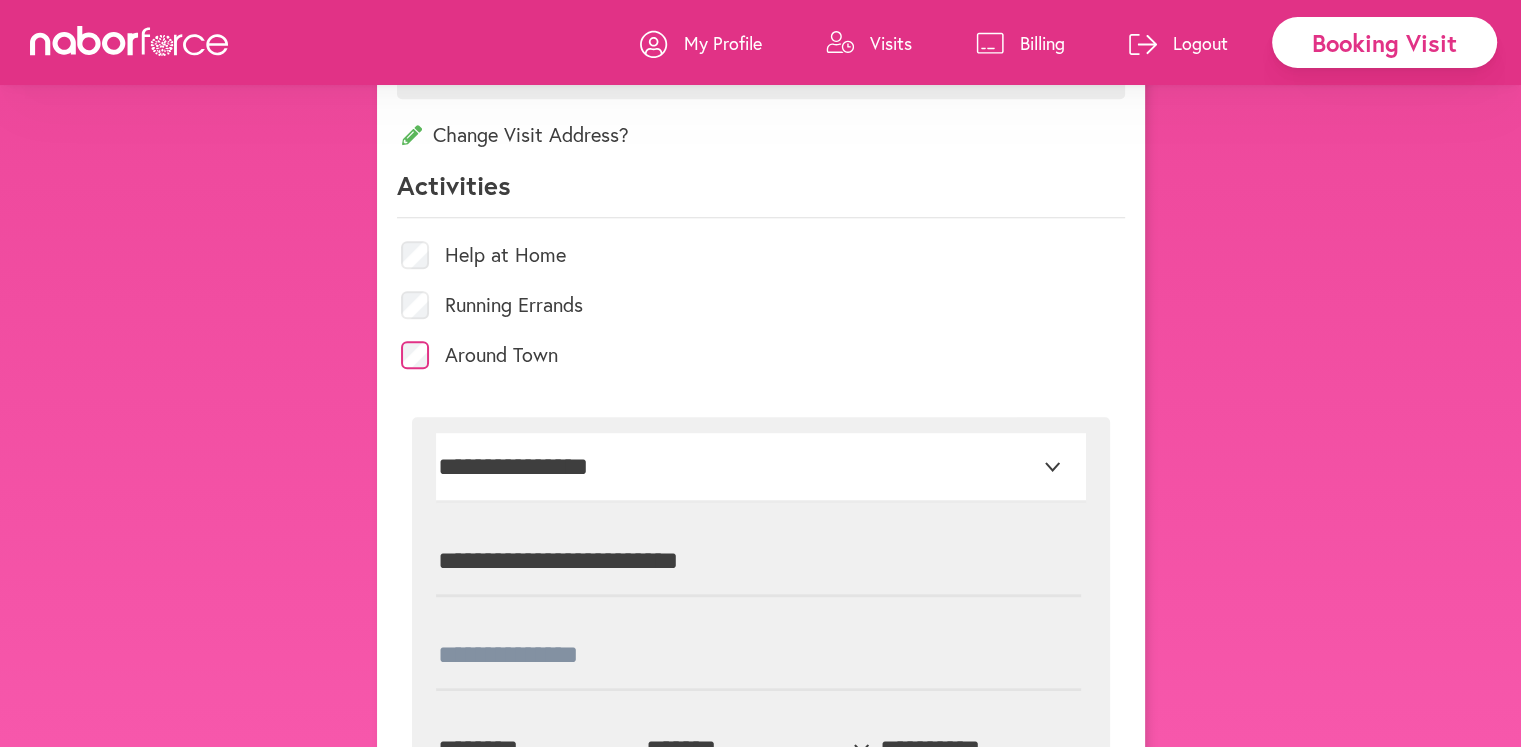 scroll, scrollTop: 900, scrollLeft: 0, axis: vertical 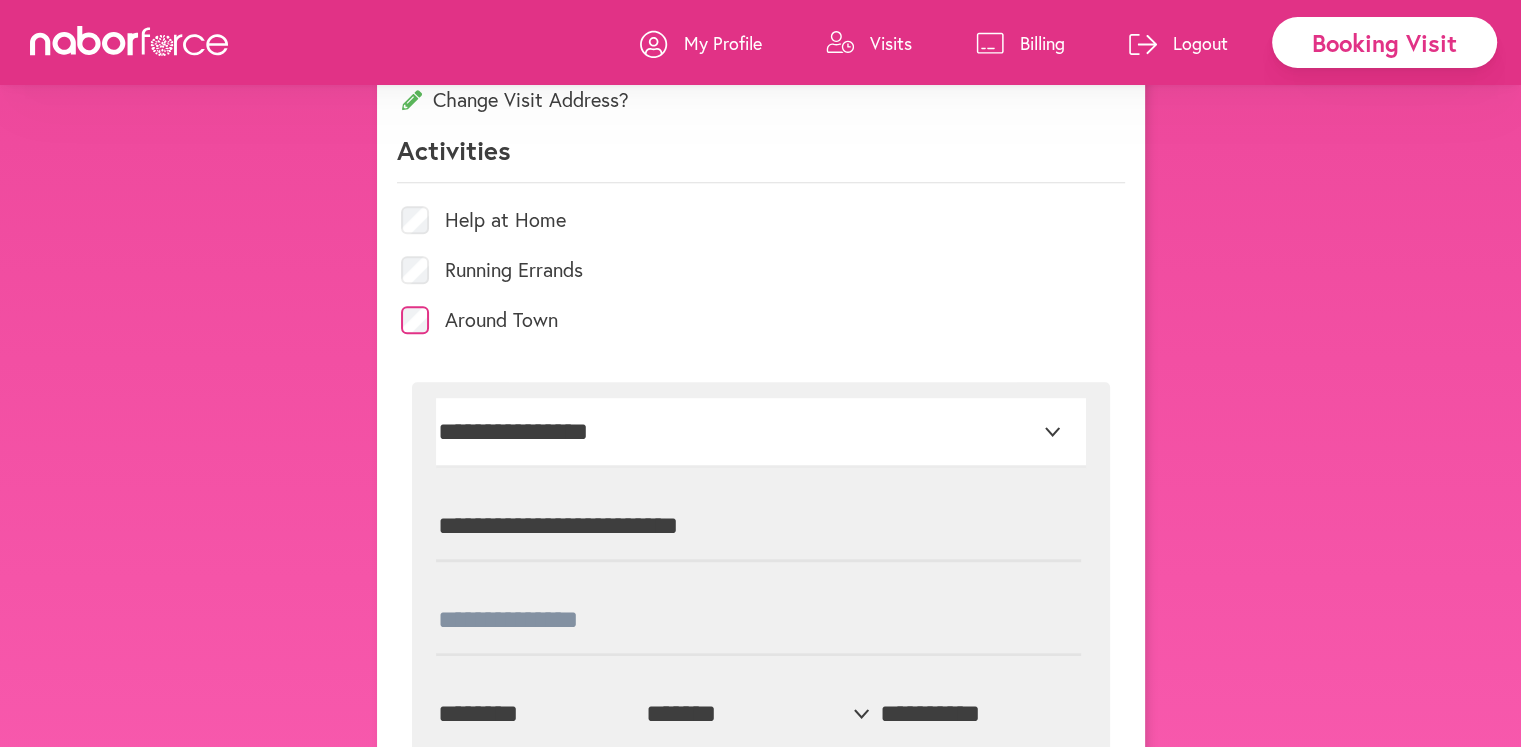 click on "********" at bounding box center [537, 715] 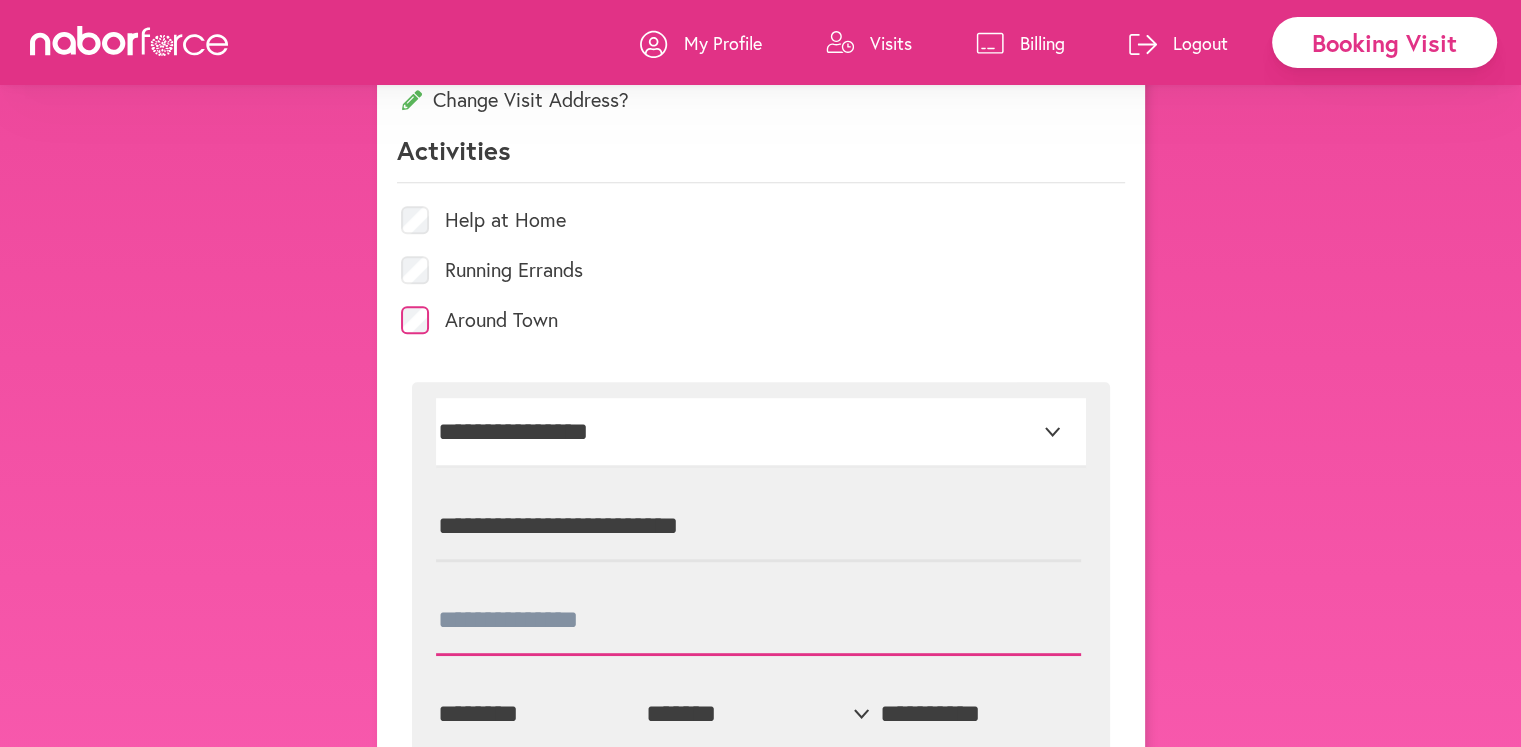 click at bounding box center (758, 621) 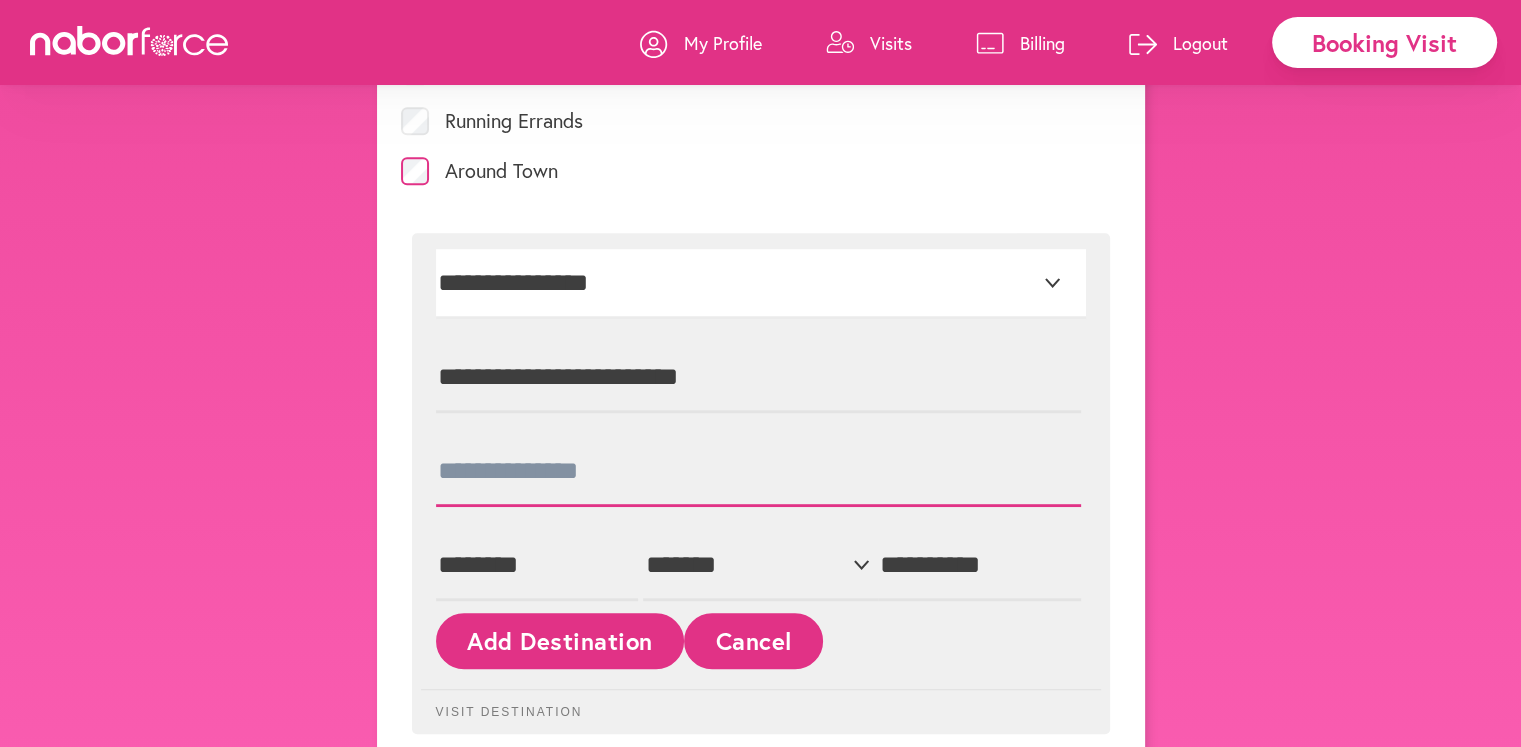 scroll, scrollTop: 1100, scrollLeft: 0, axis: vertical 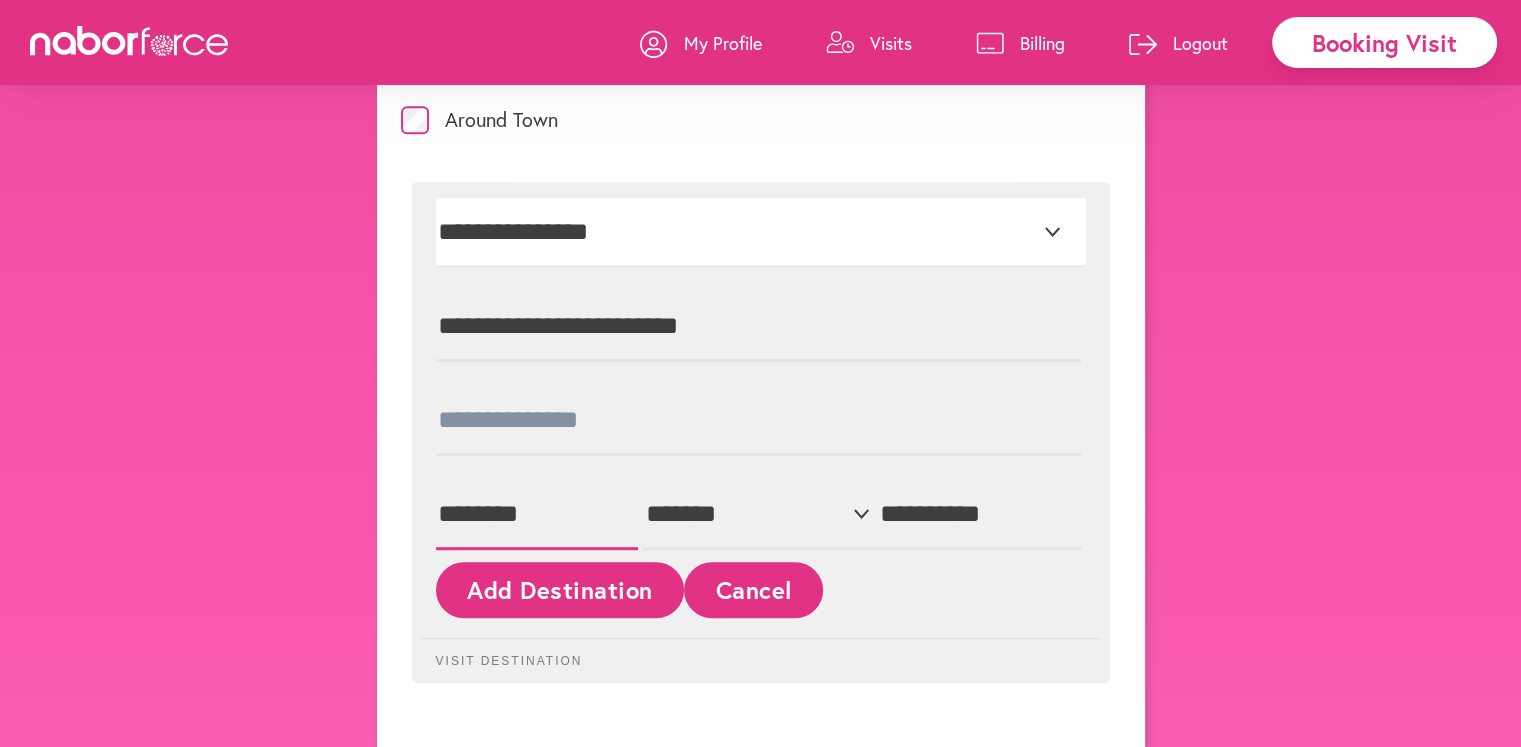 click on "********" at bounding box center (537, 515) 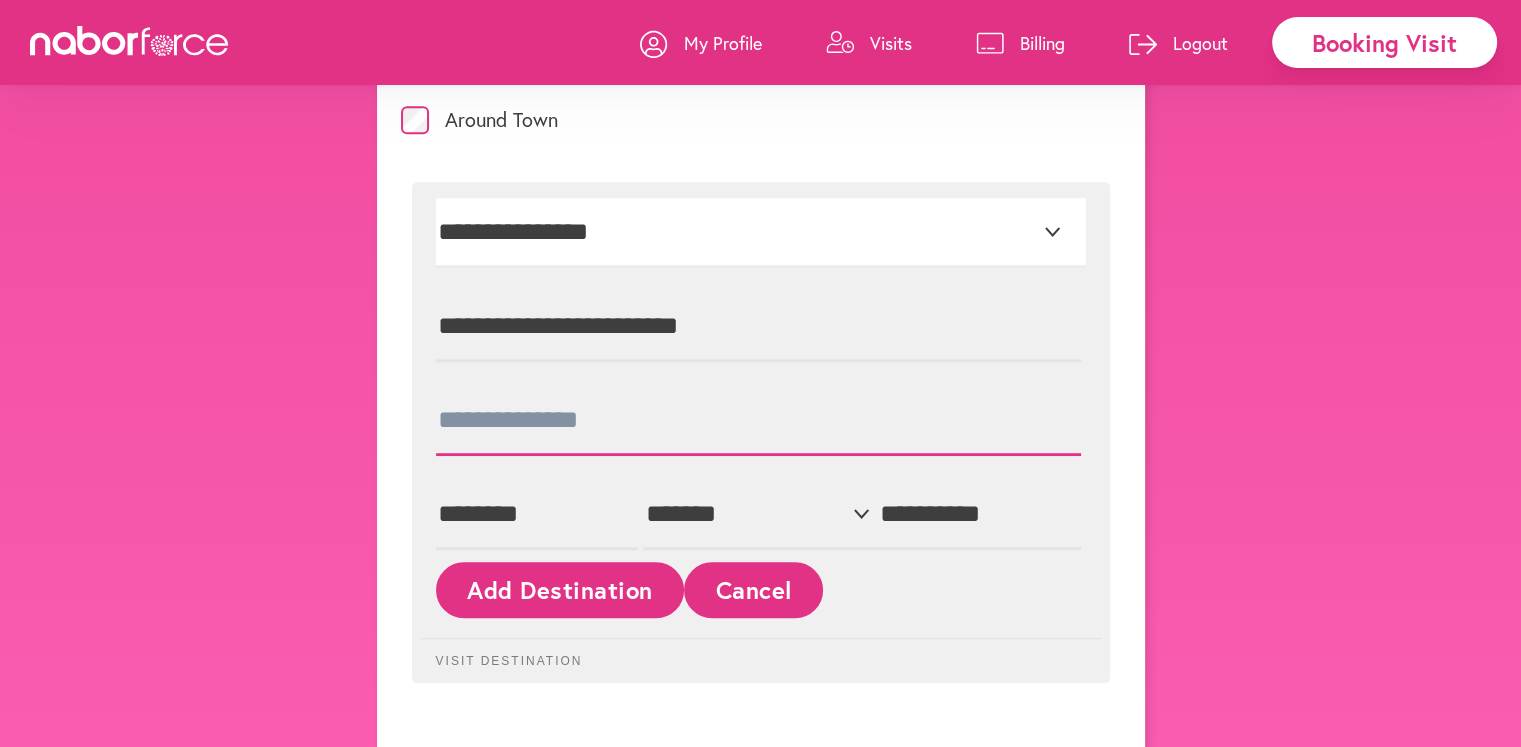 click at bounding box center [758, 421] 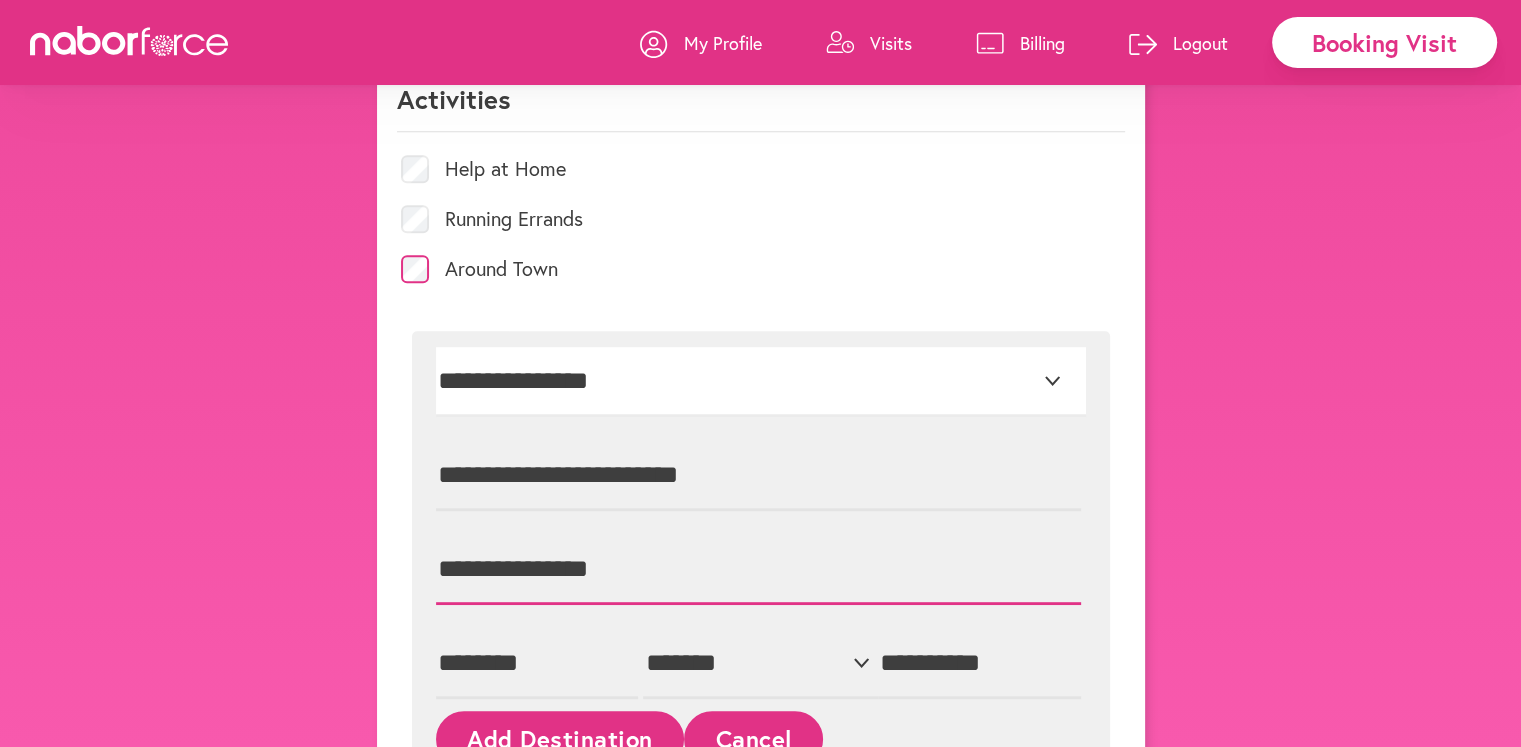 scroll, scrollTop: 1000, scrollLeft: 0, axis: vertical 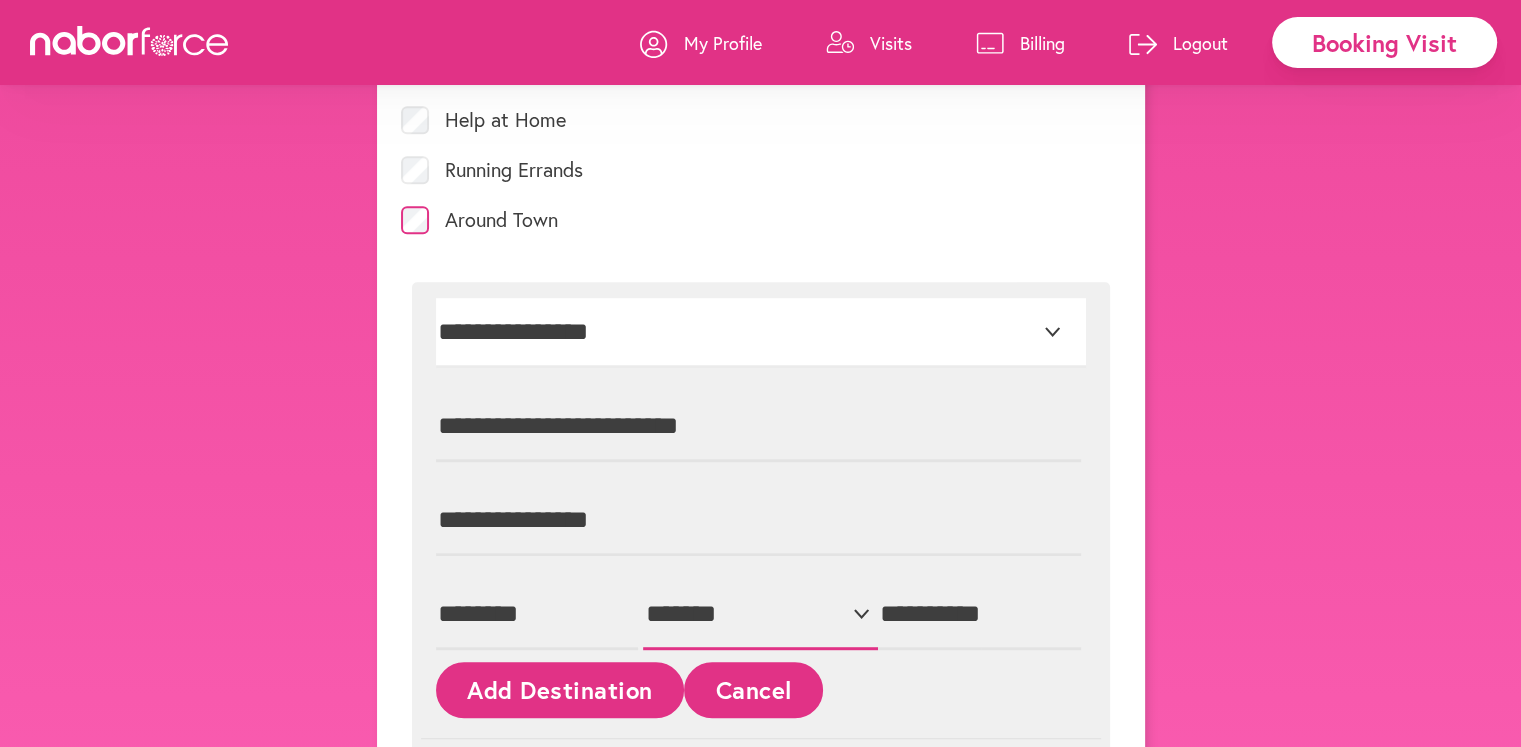 click on "**********" at bounding box center (760, 615) 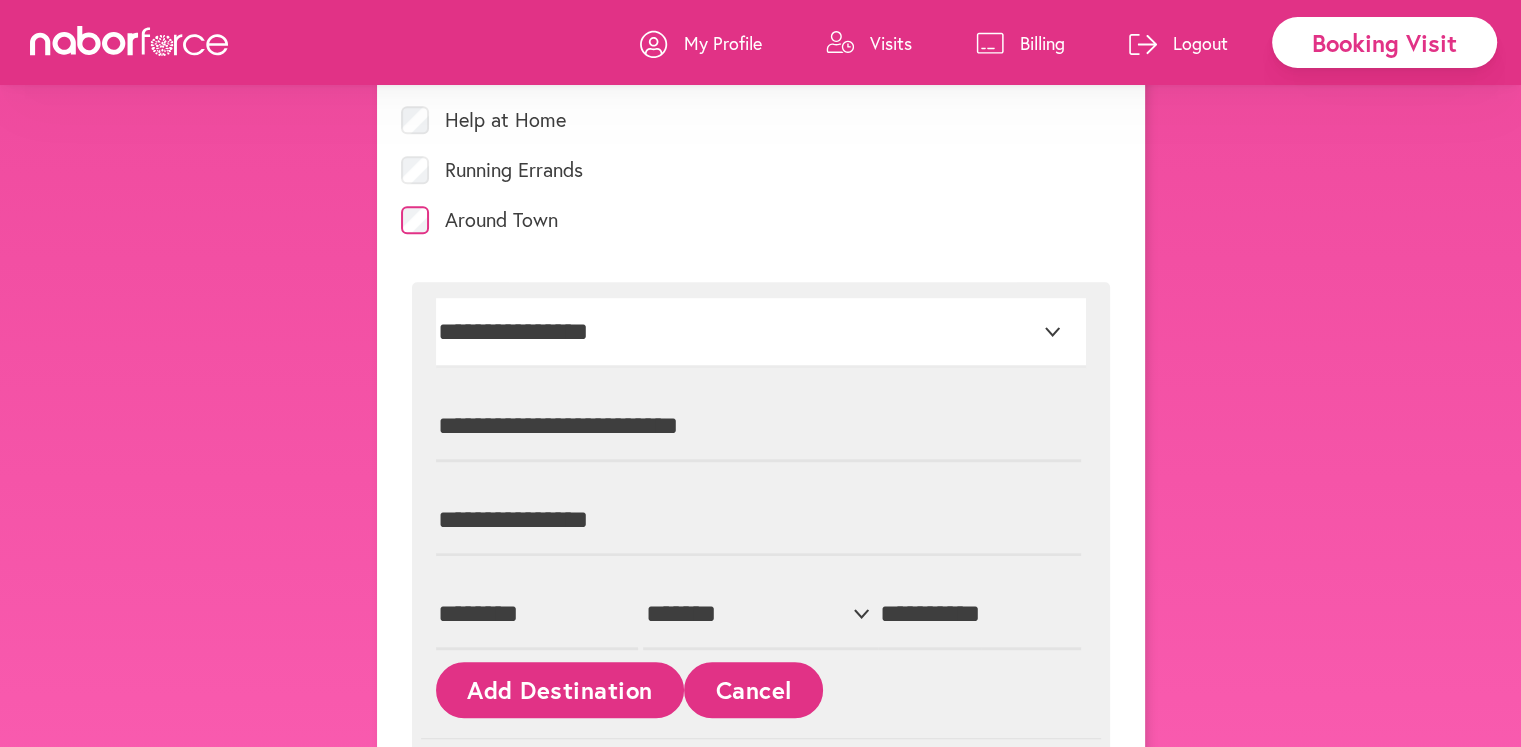 click on "[CITY] , [STATE]" at bounding box center (760, 161) 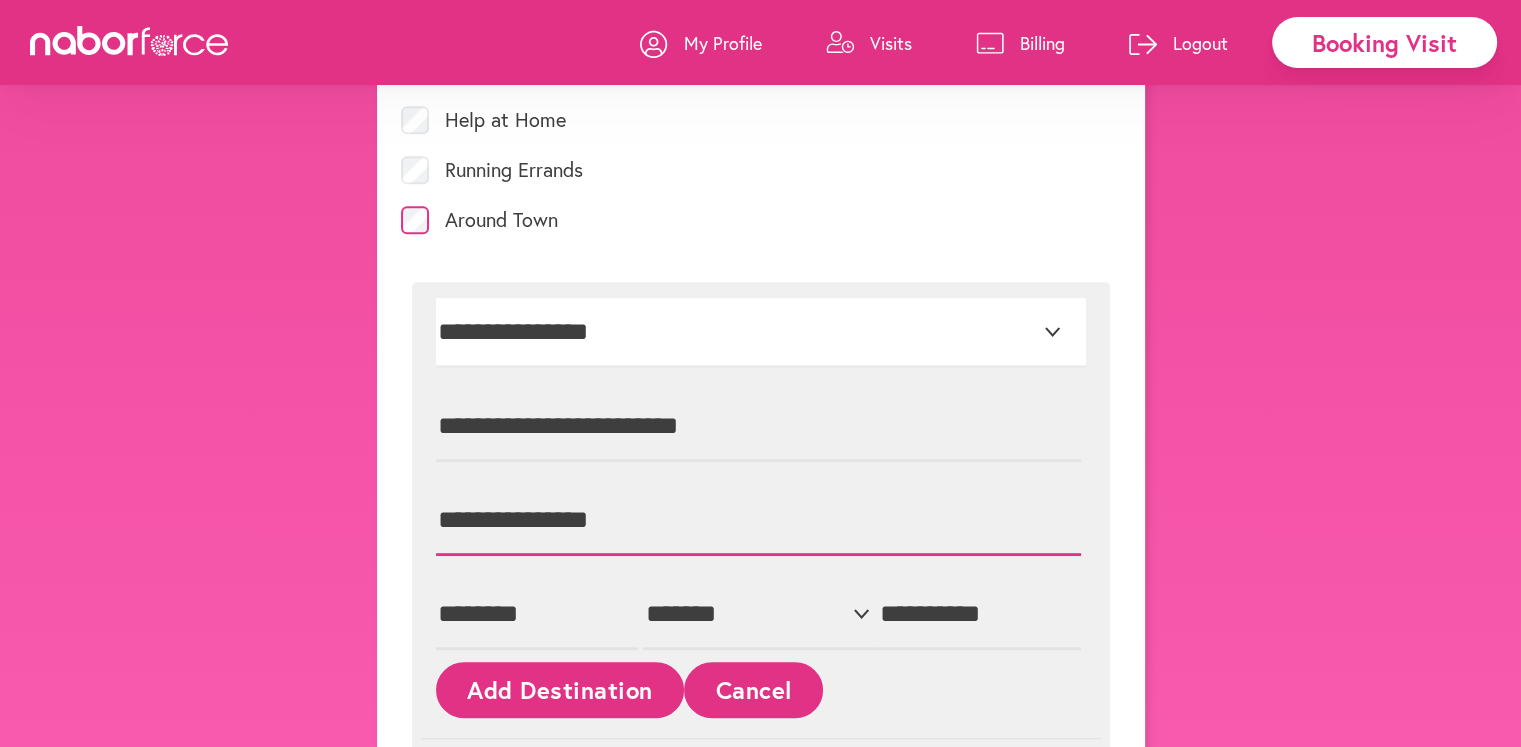 click on "**********" at bounding box center (758, 521) 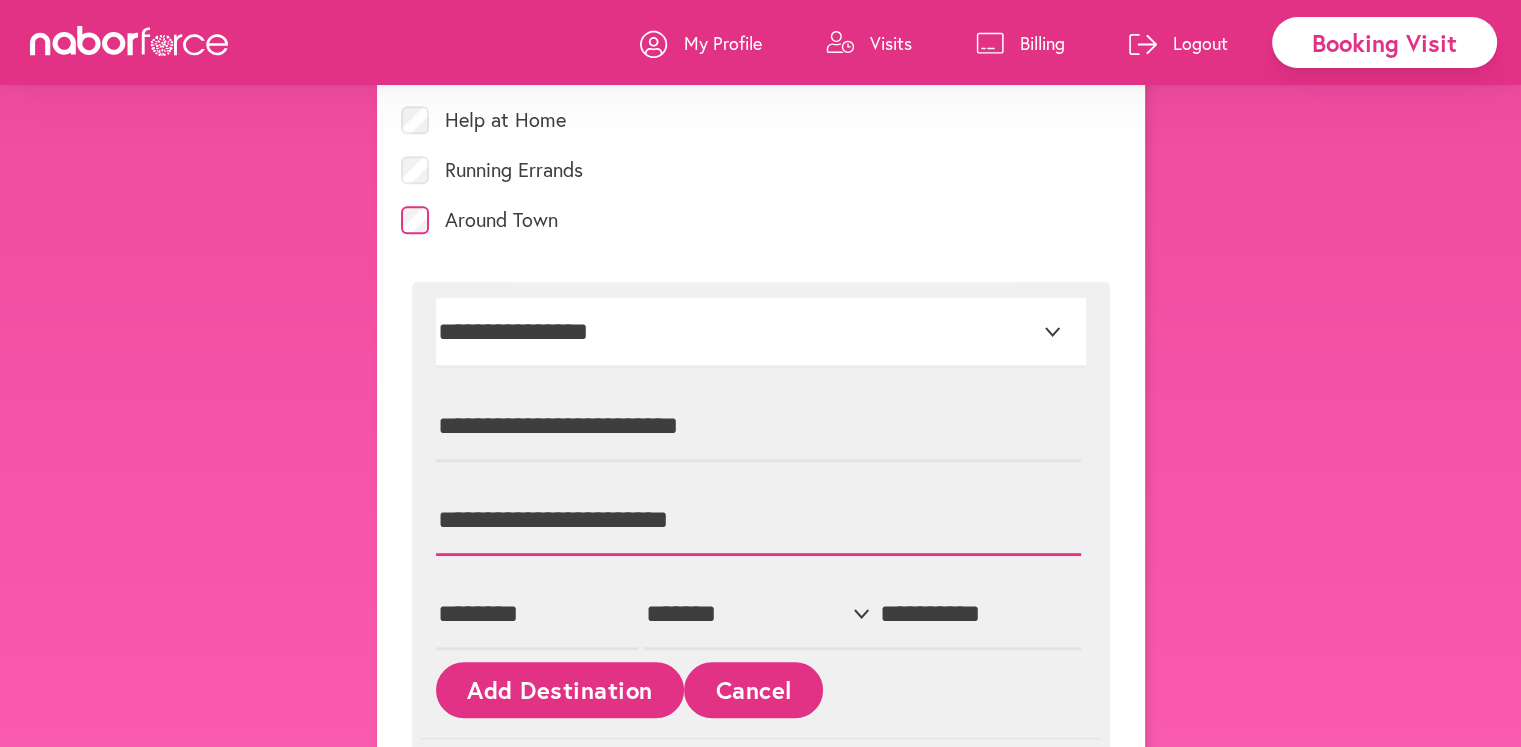 type on "**********" 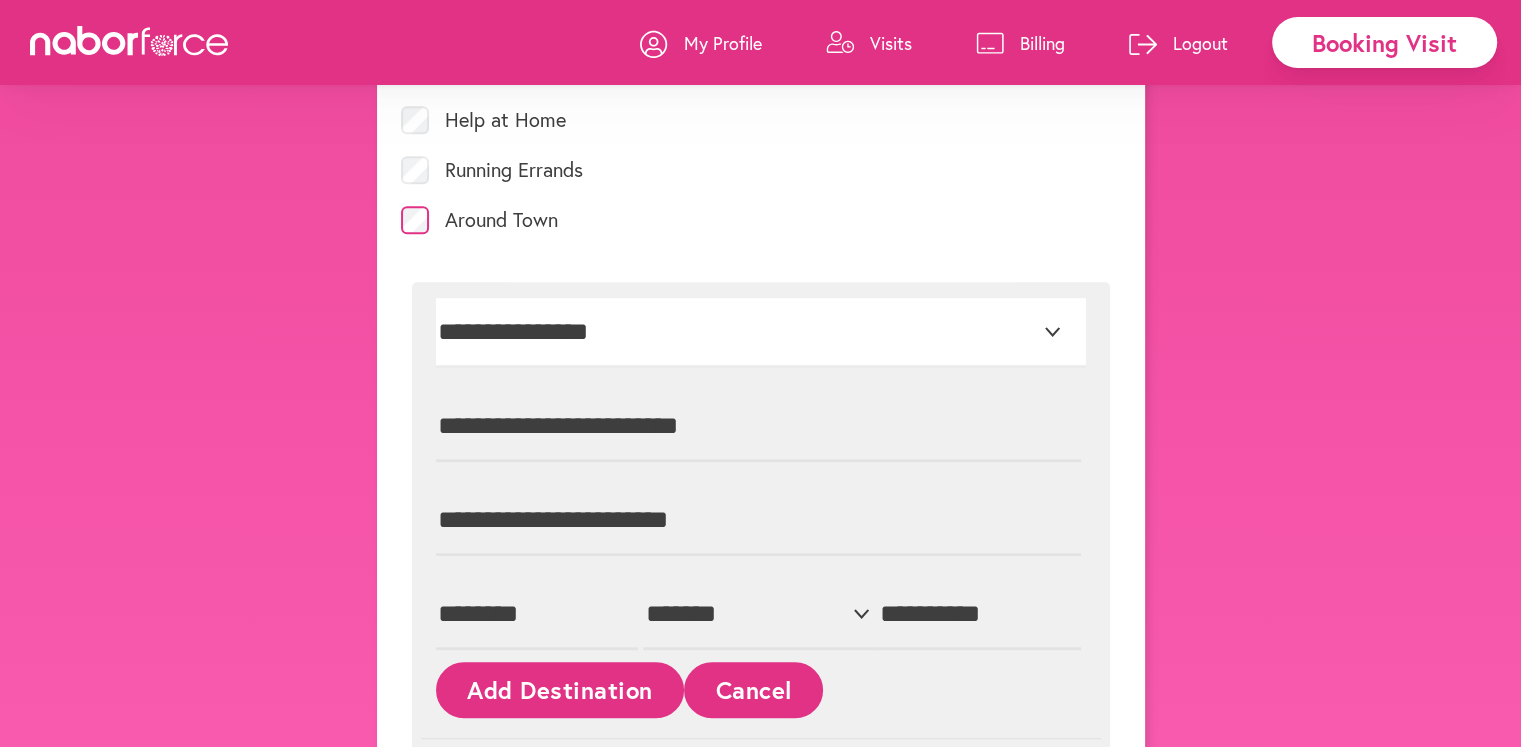 click on "Add Destination" at bounding box center (560, 689) 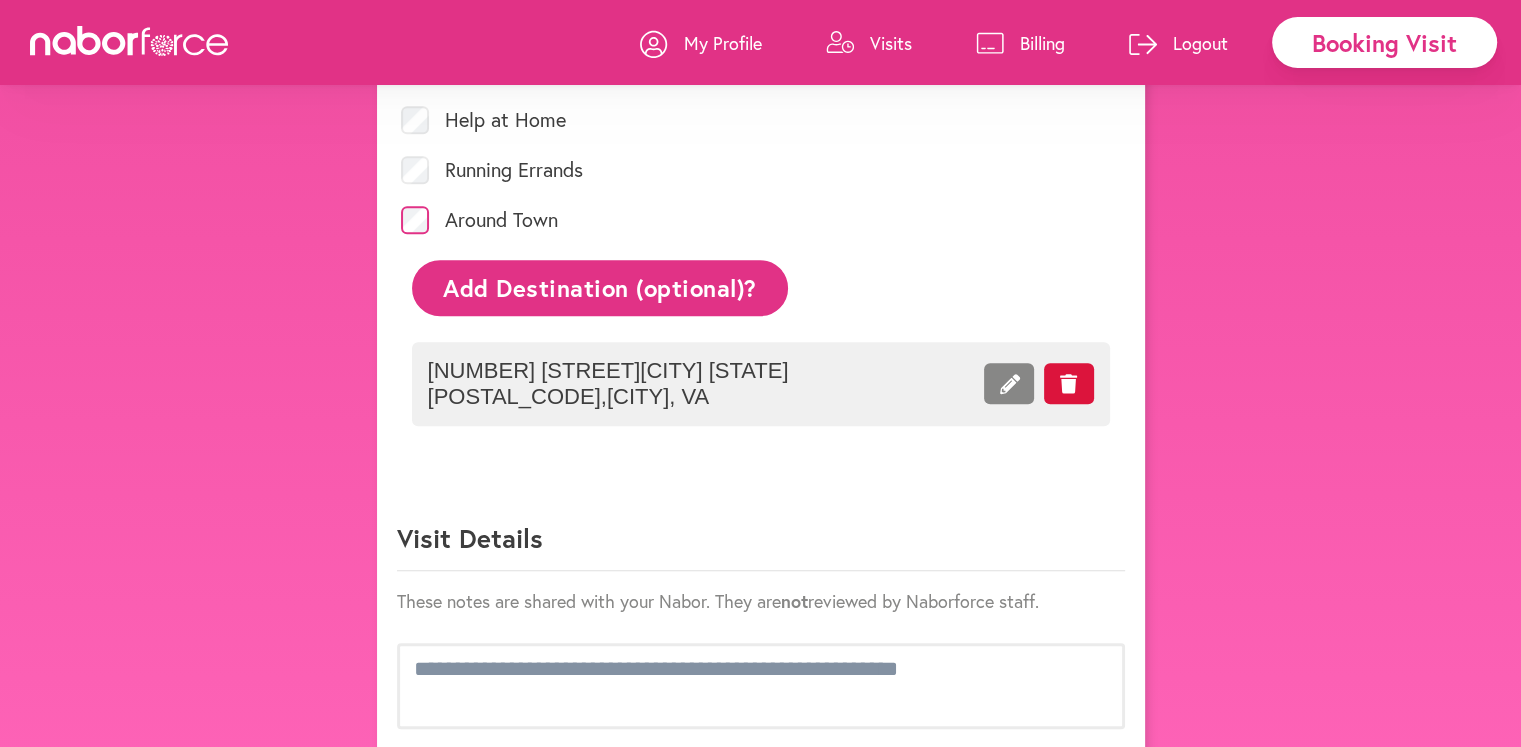click on "Add Destination (optional)?" 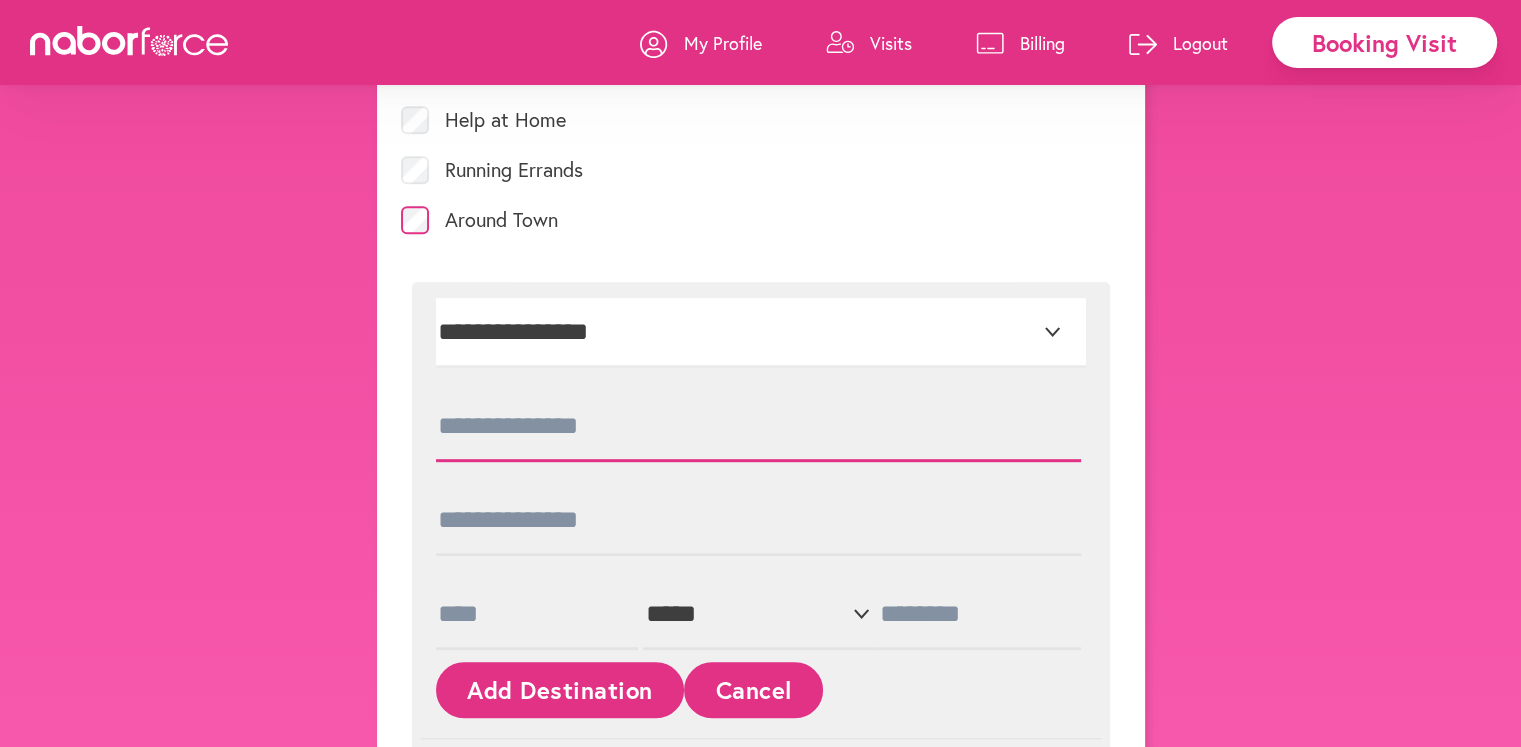 click at bounding box center (758, 427) 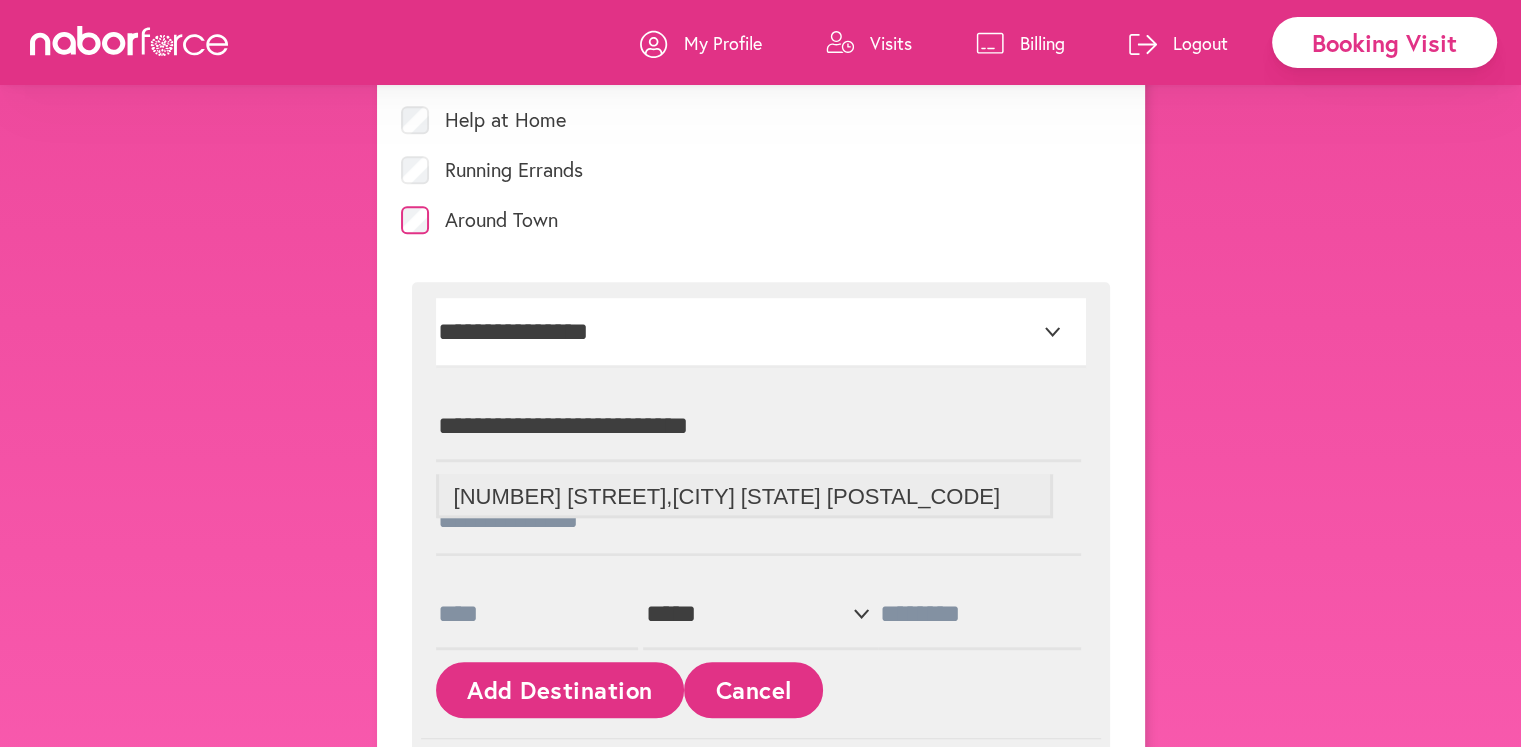 type on "**********" 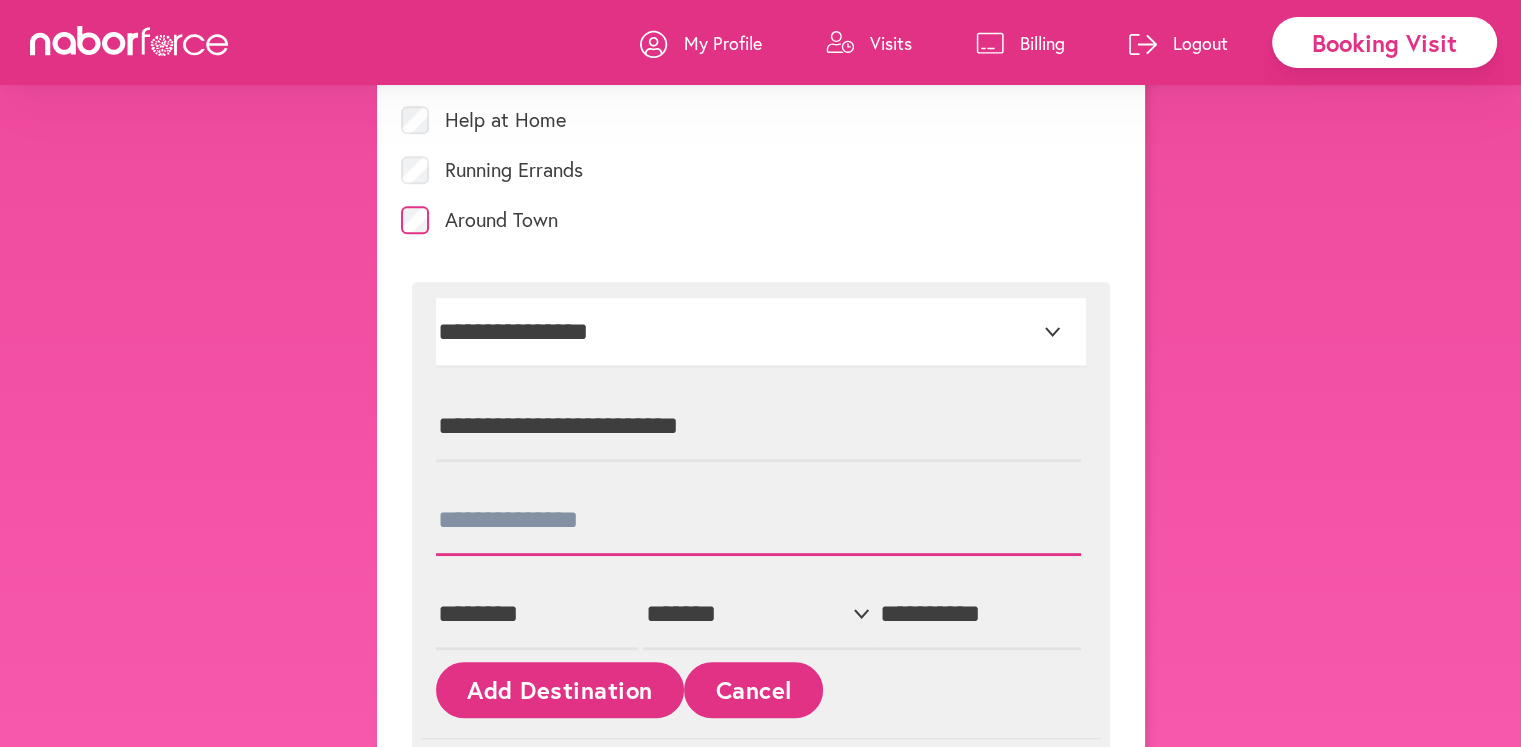 drag, startPoint x: 444, startPoint y: 516, endPoint x: 456, endPoint y: 501, distance: 19.209373 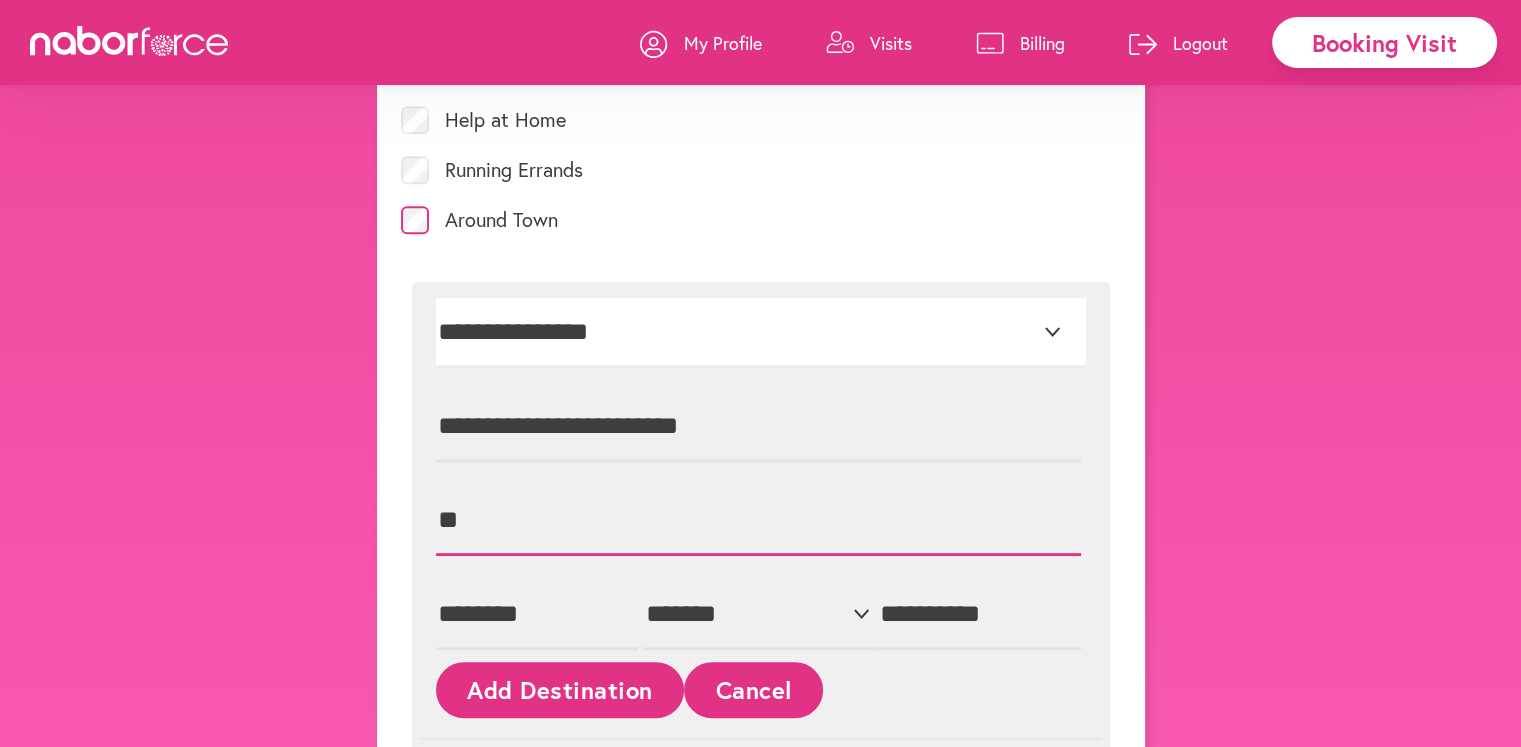 type on "*" 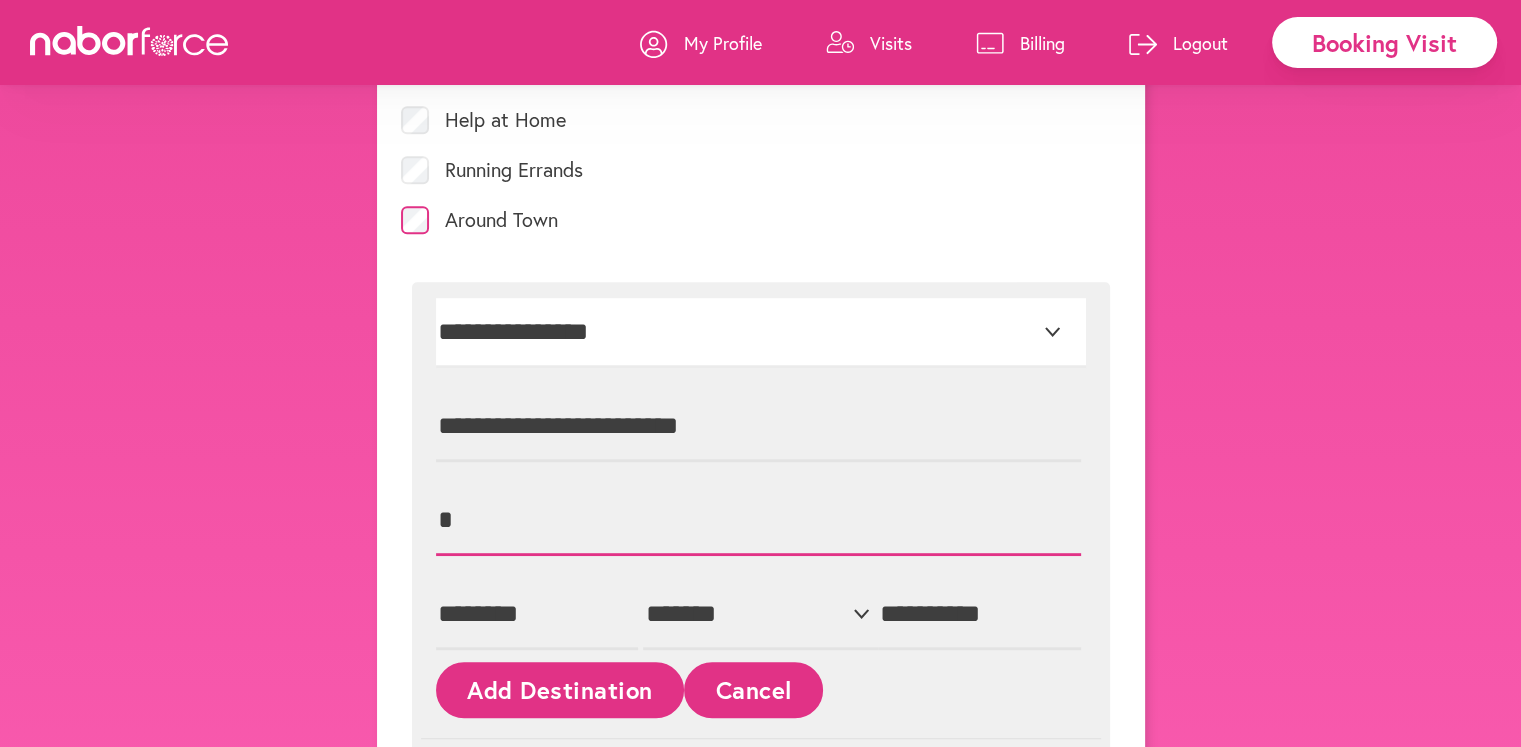 type 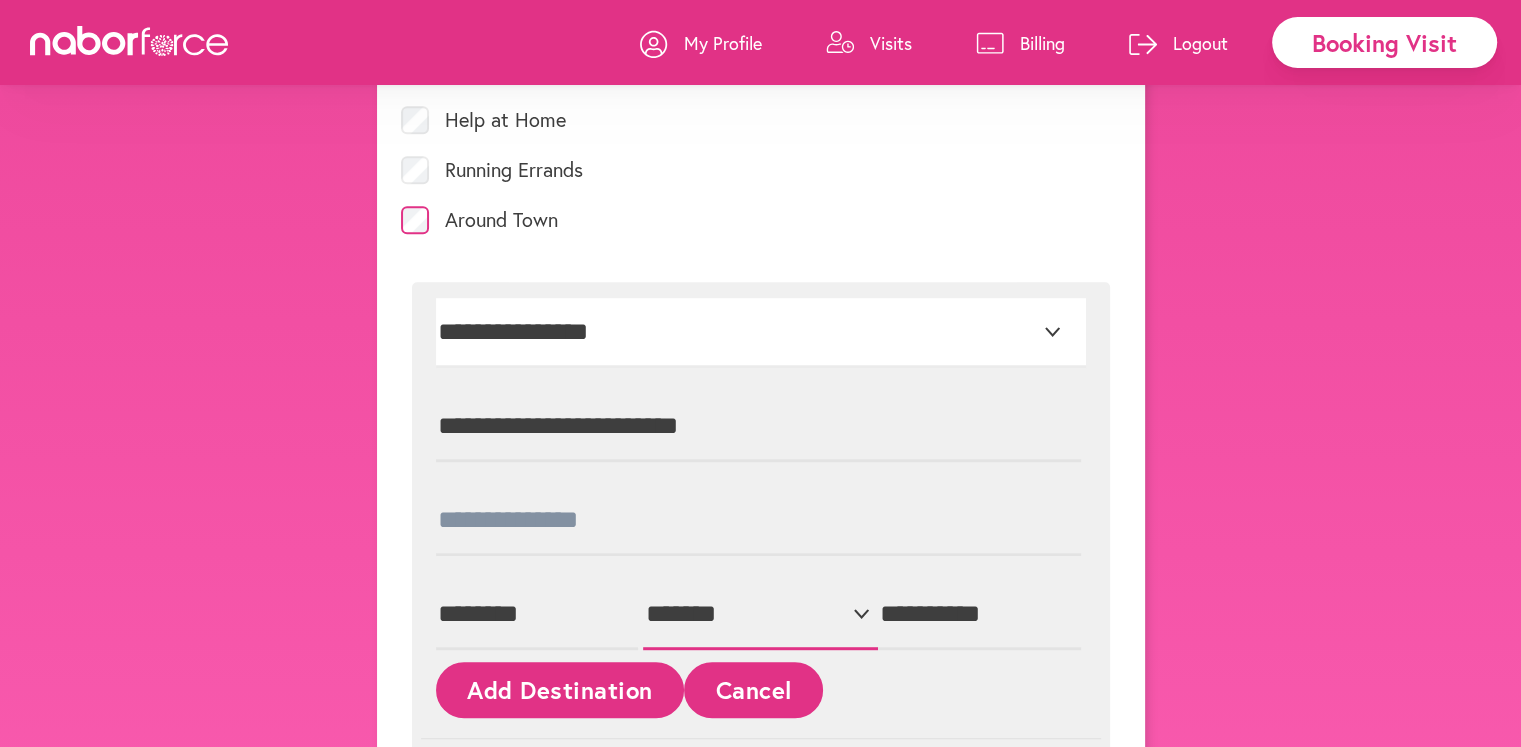 click on "**********" at bounding box center (760, 615) 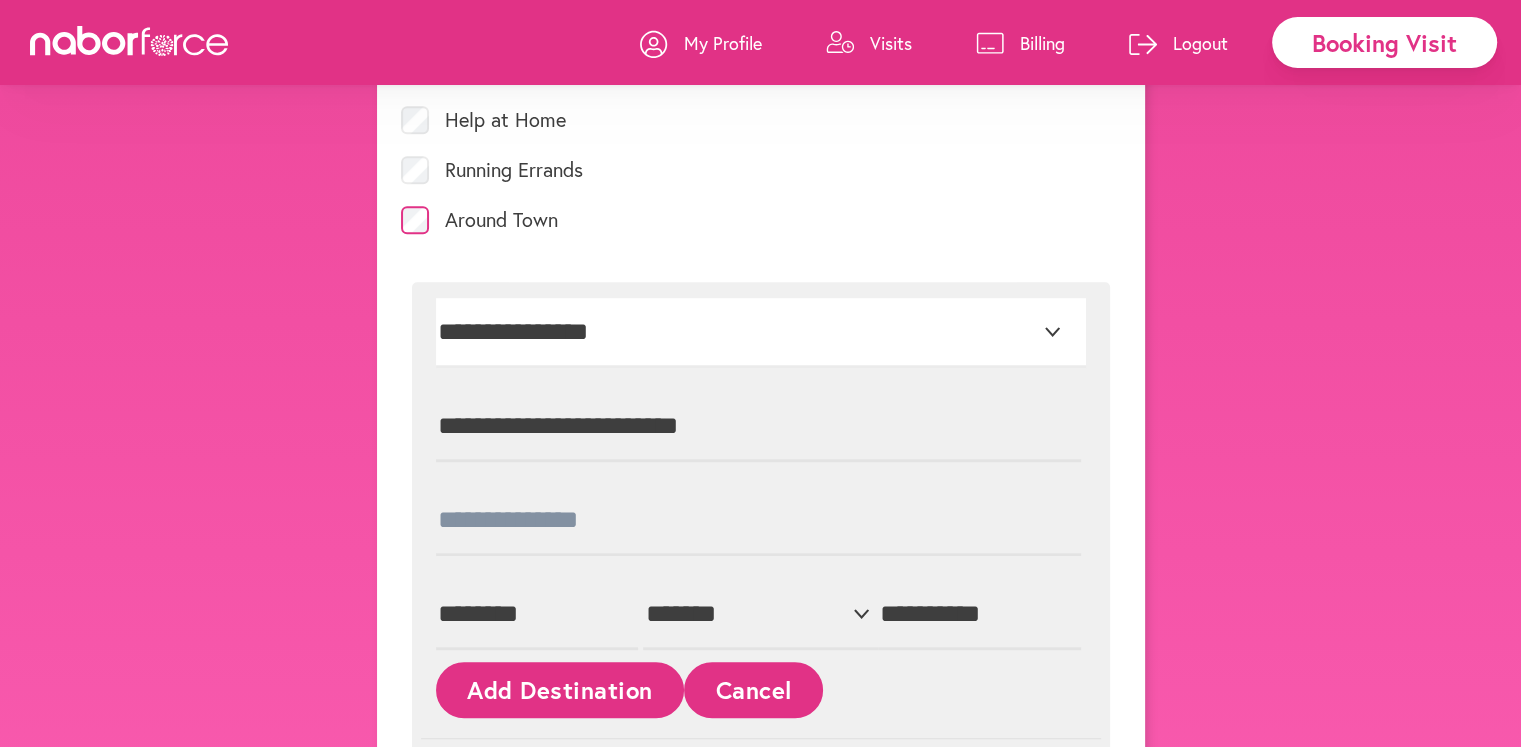 click on "Add Destination" at bounding box center (560, 689) 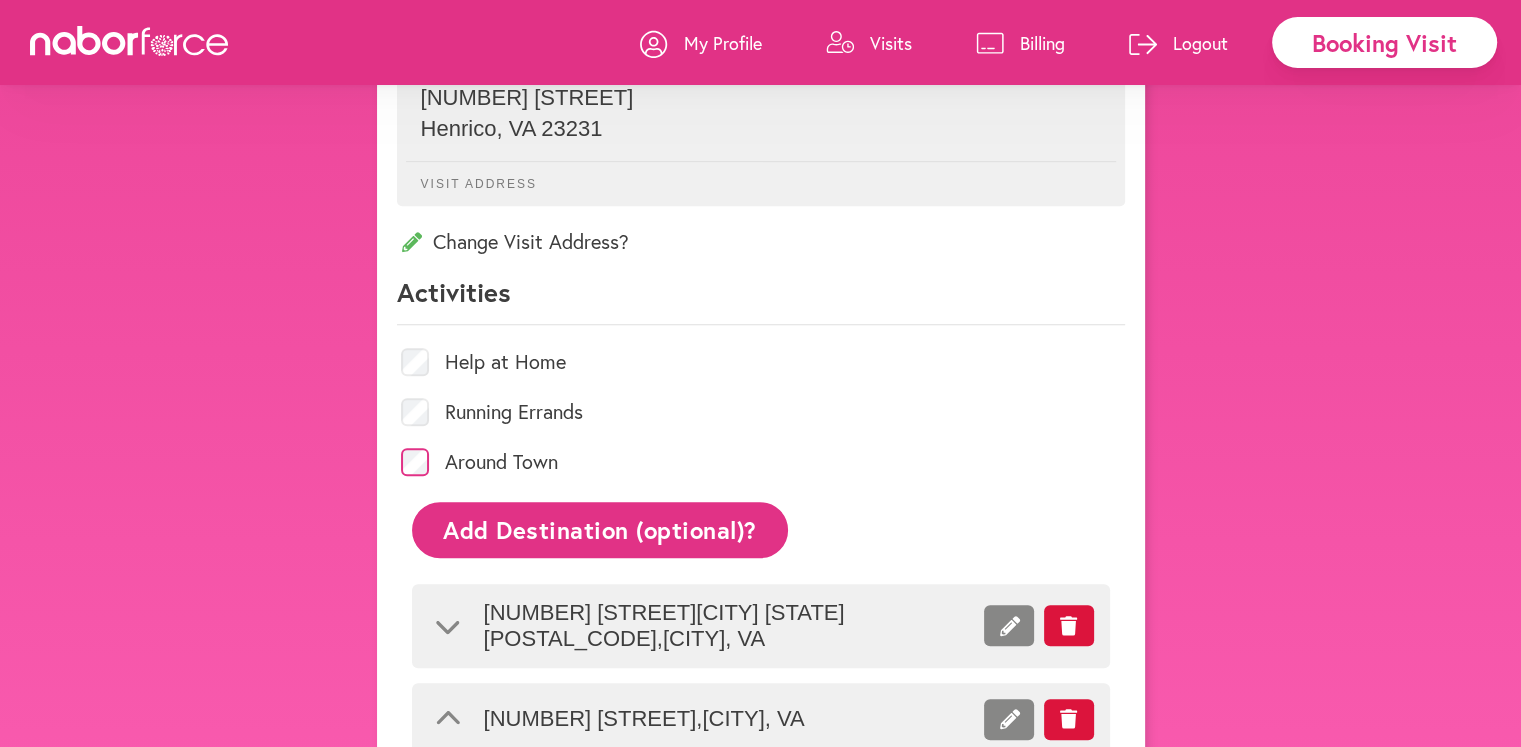 scroll, scrollTop: 793, scrollLeft: 0, axis: vertical 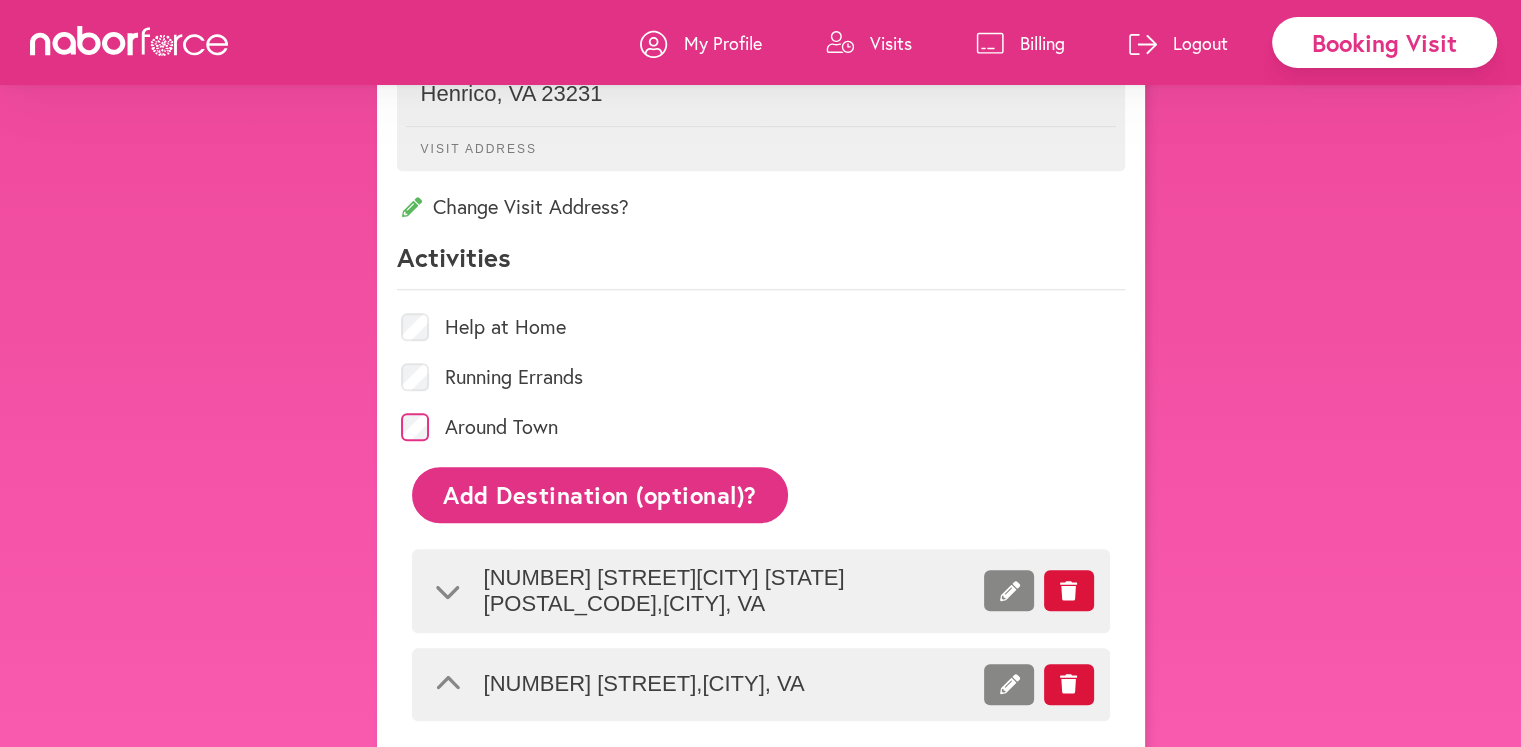 click 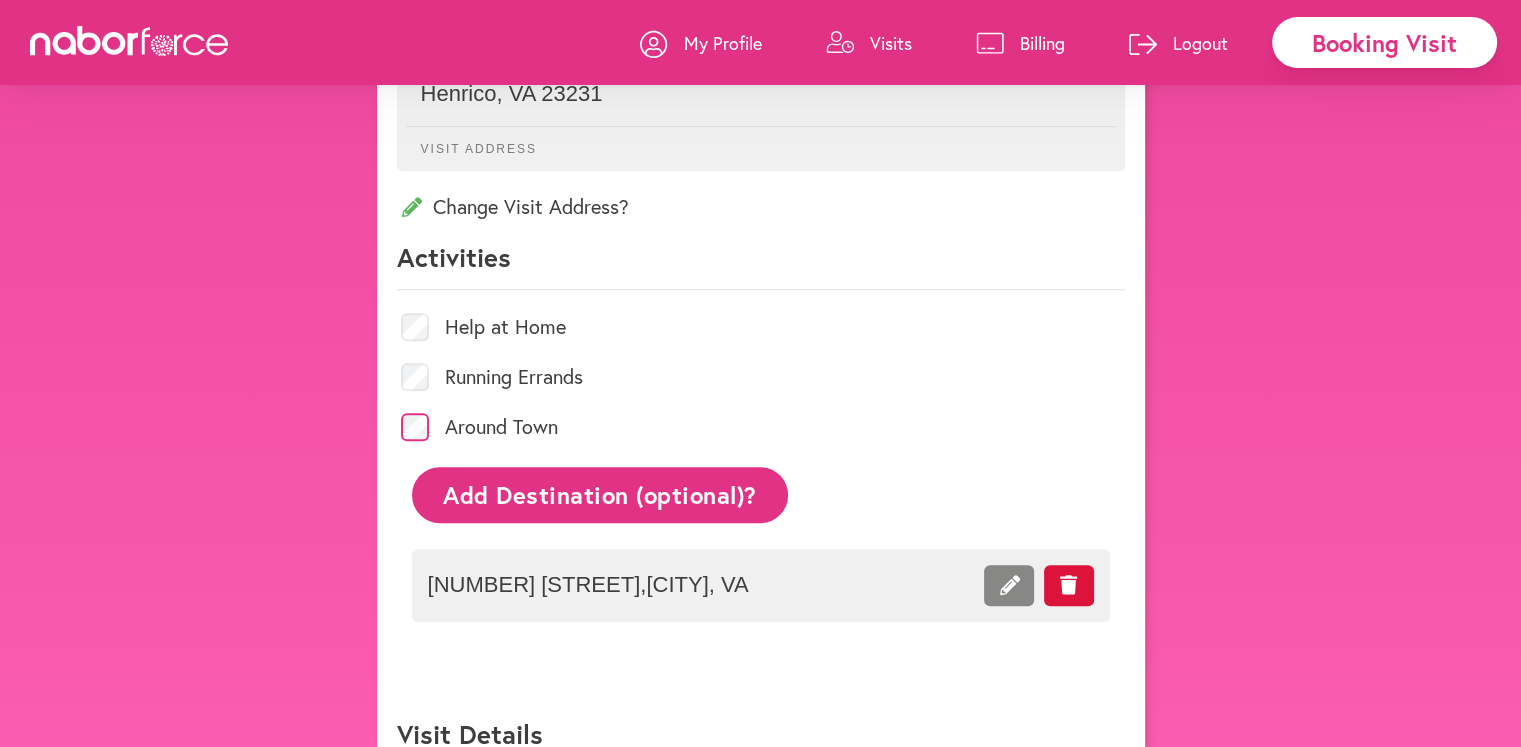 click on "Add Destination (optional)?" 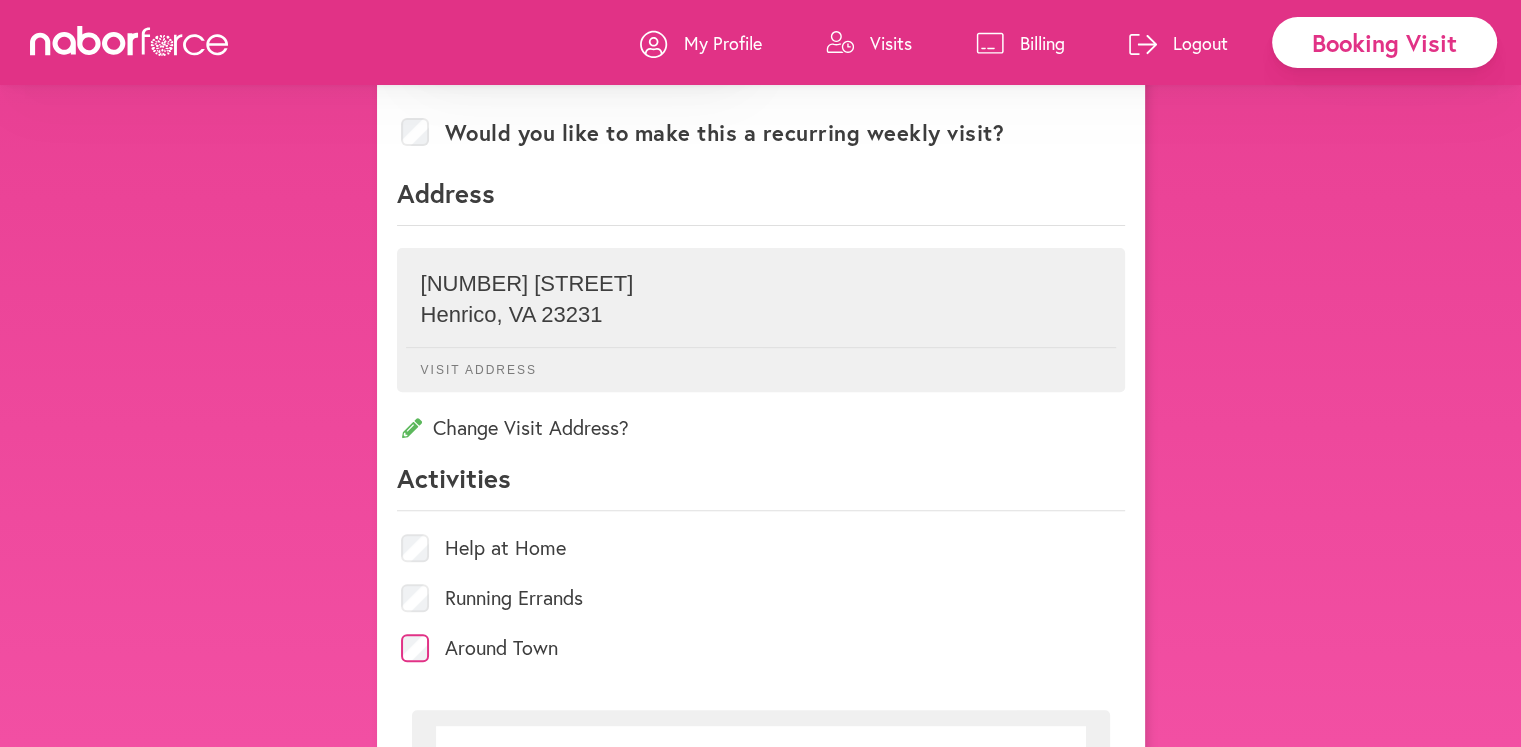 scroll, scrollTop: 560, scrollLeft: 0, axis: vertical 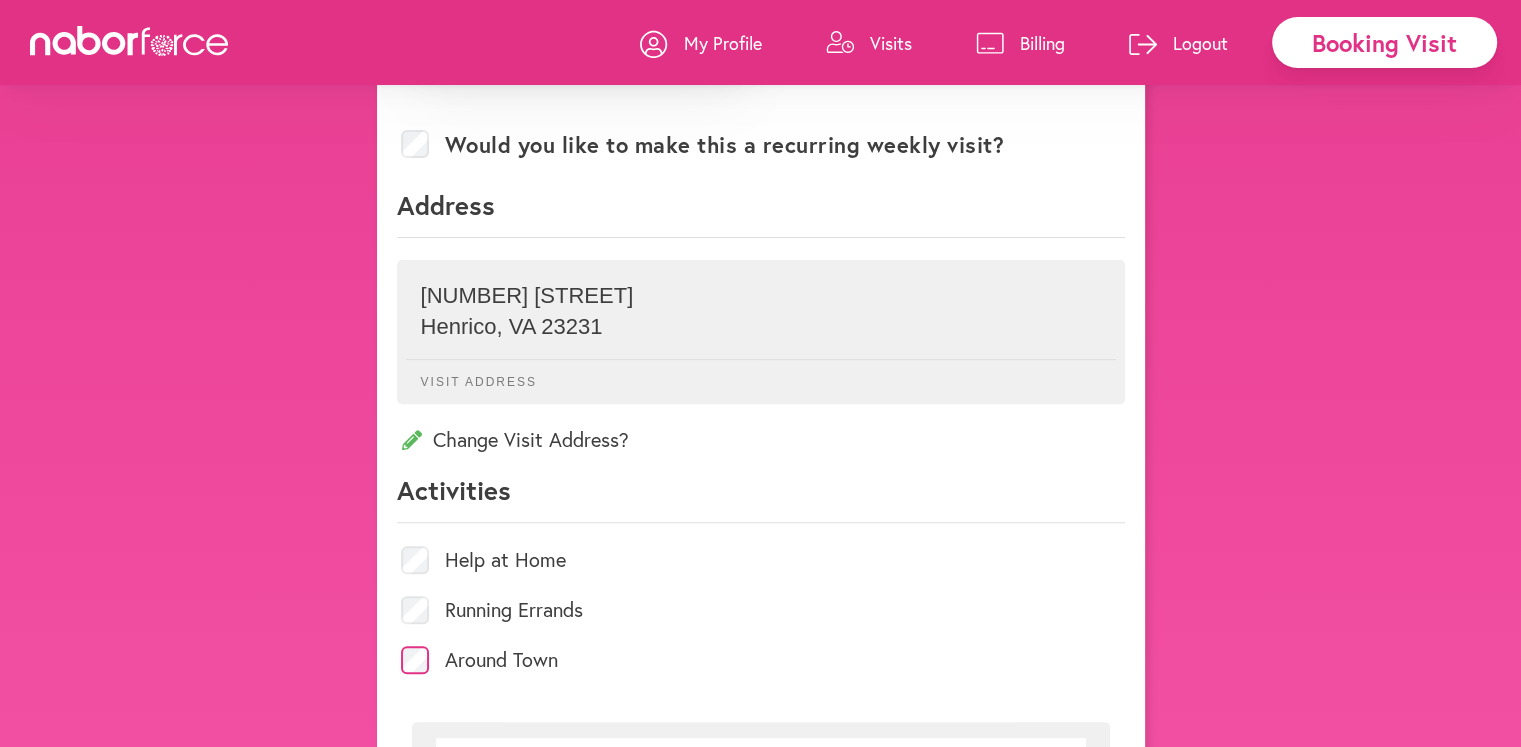 click on "Around Town" at bounding box center [761, 660] 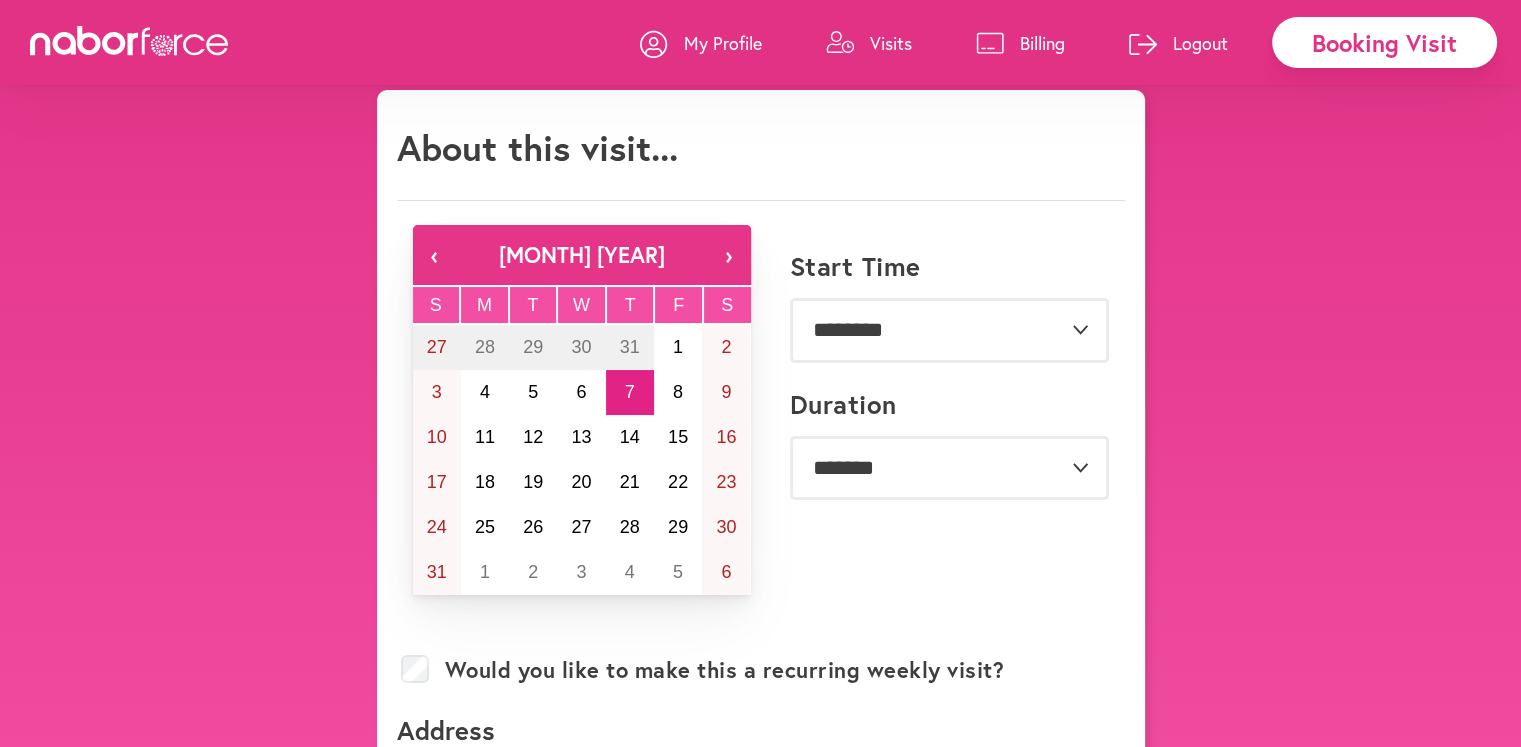 scroll, scrollTop: 0, scrollLeft: 0, axis: both 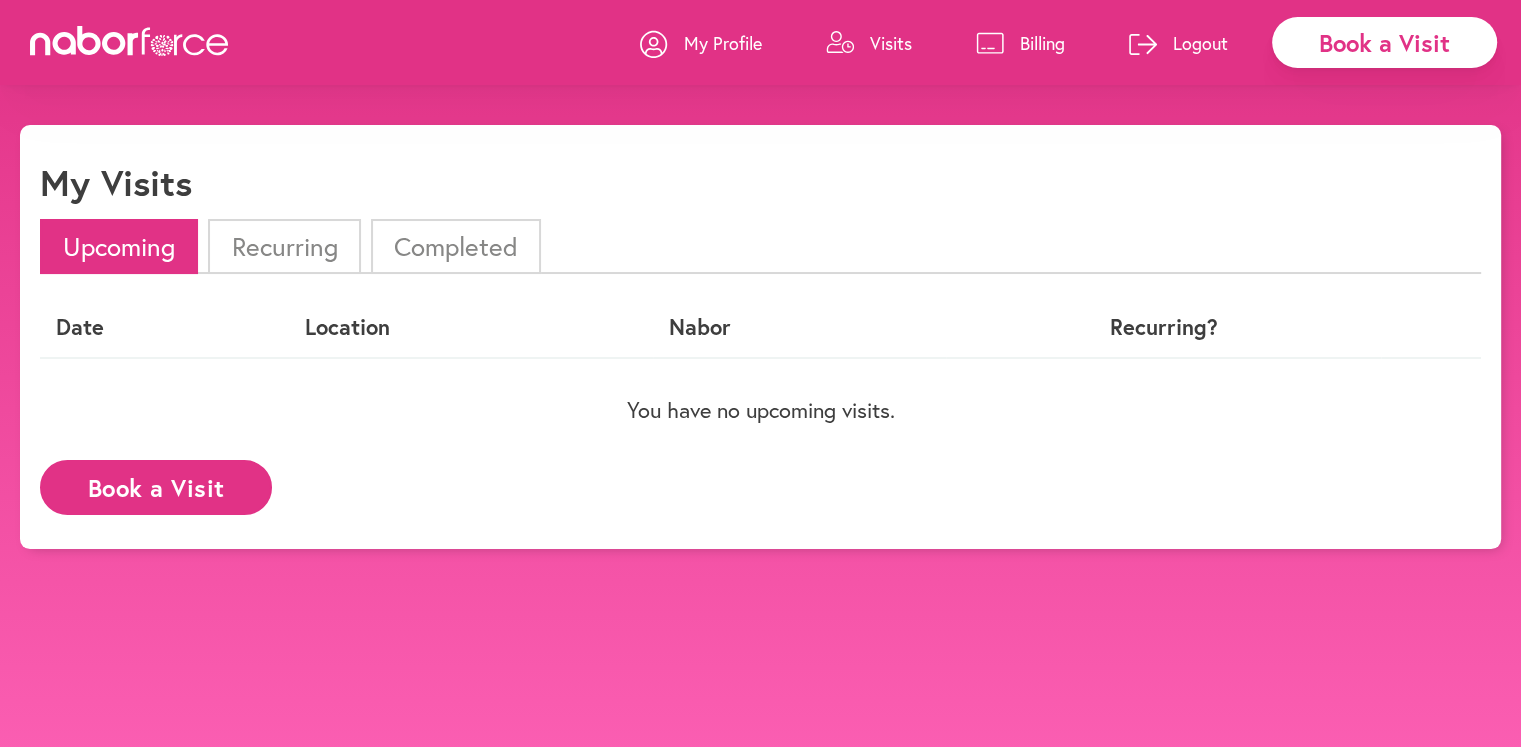 click on "Book a Visit" at bounding box center [1384, 42] 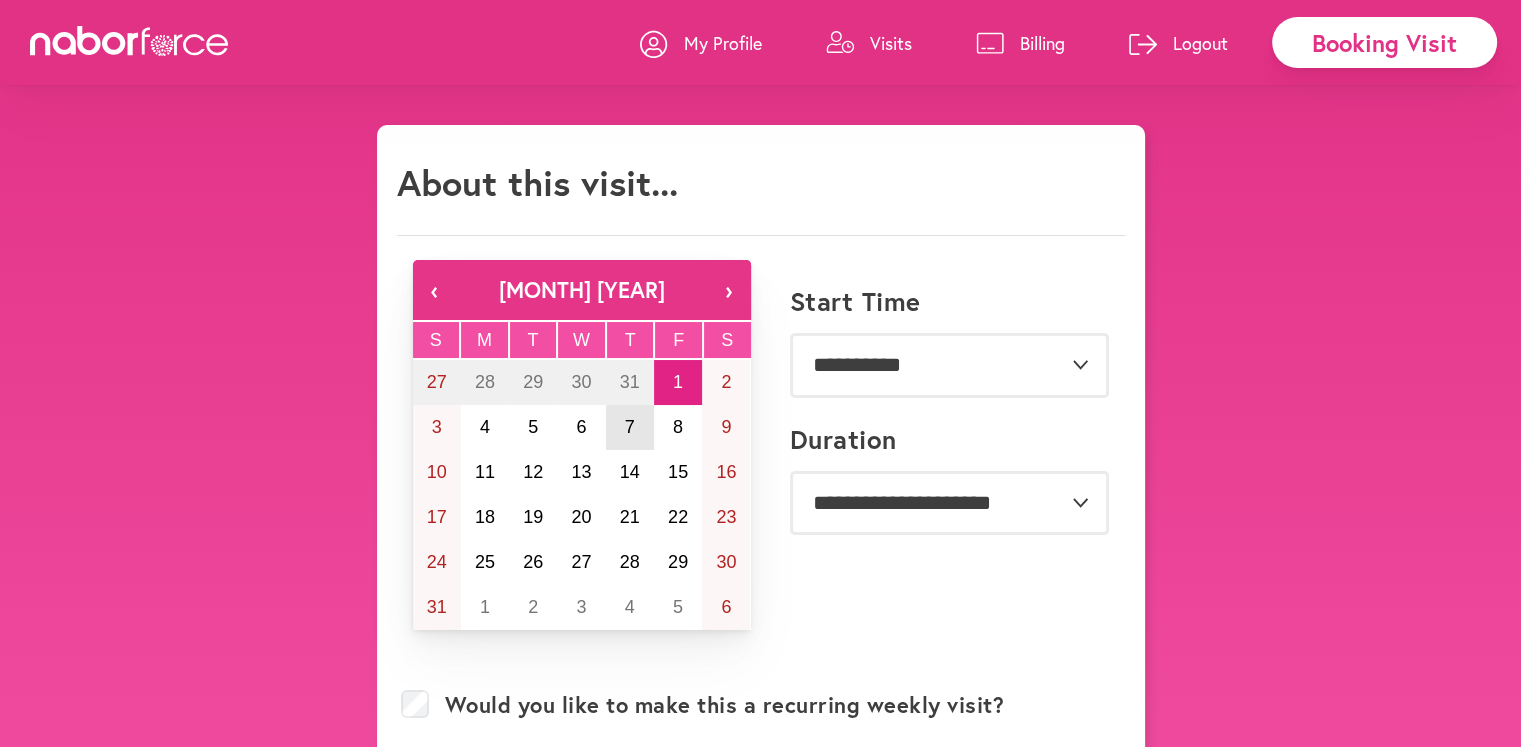 click on "7" at bounding box center [630, 427] 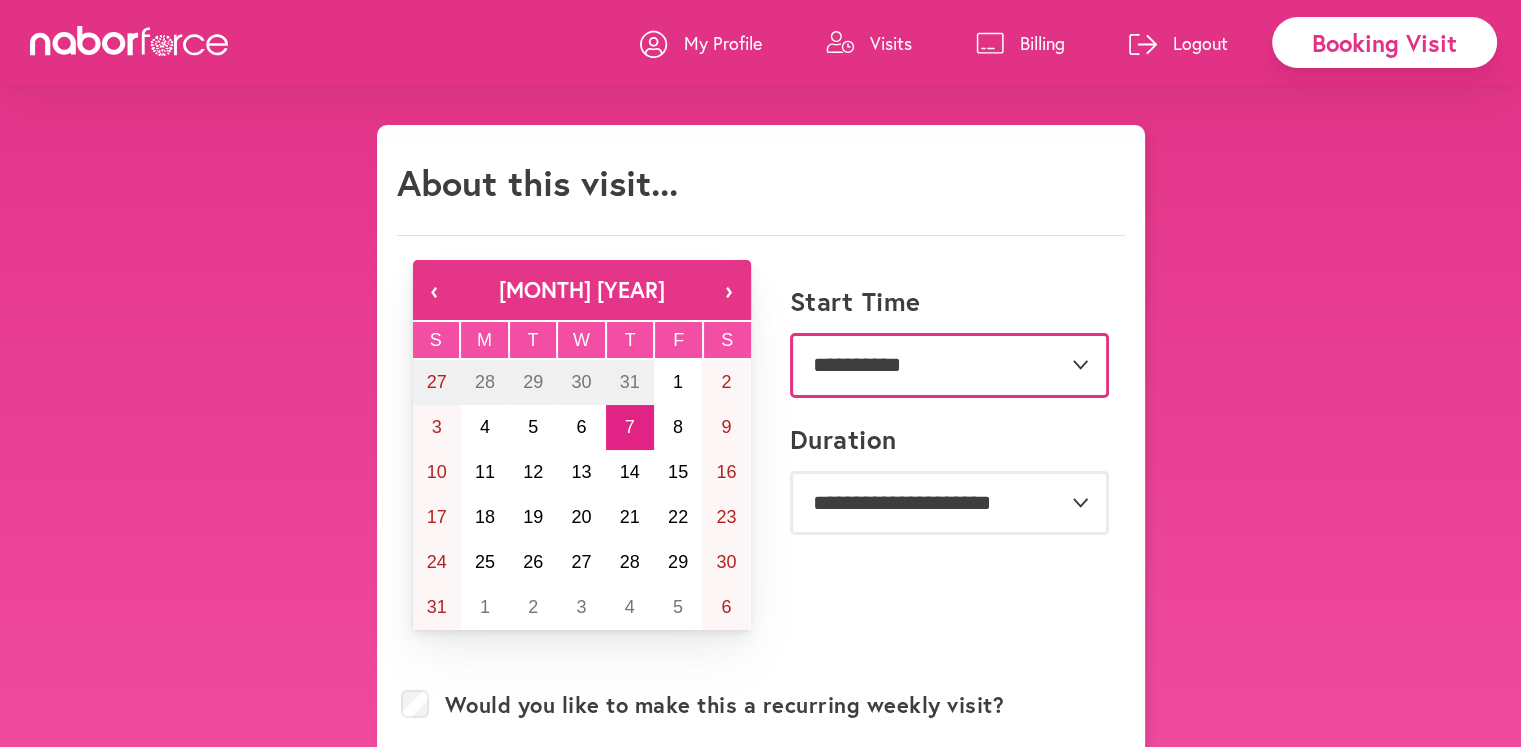 click on "**********" at bounding box center (949, 365) 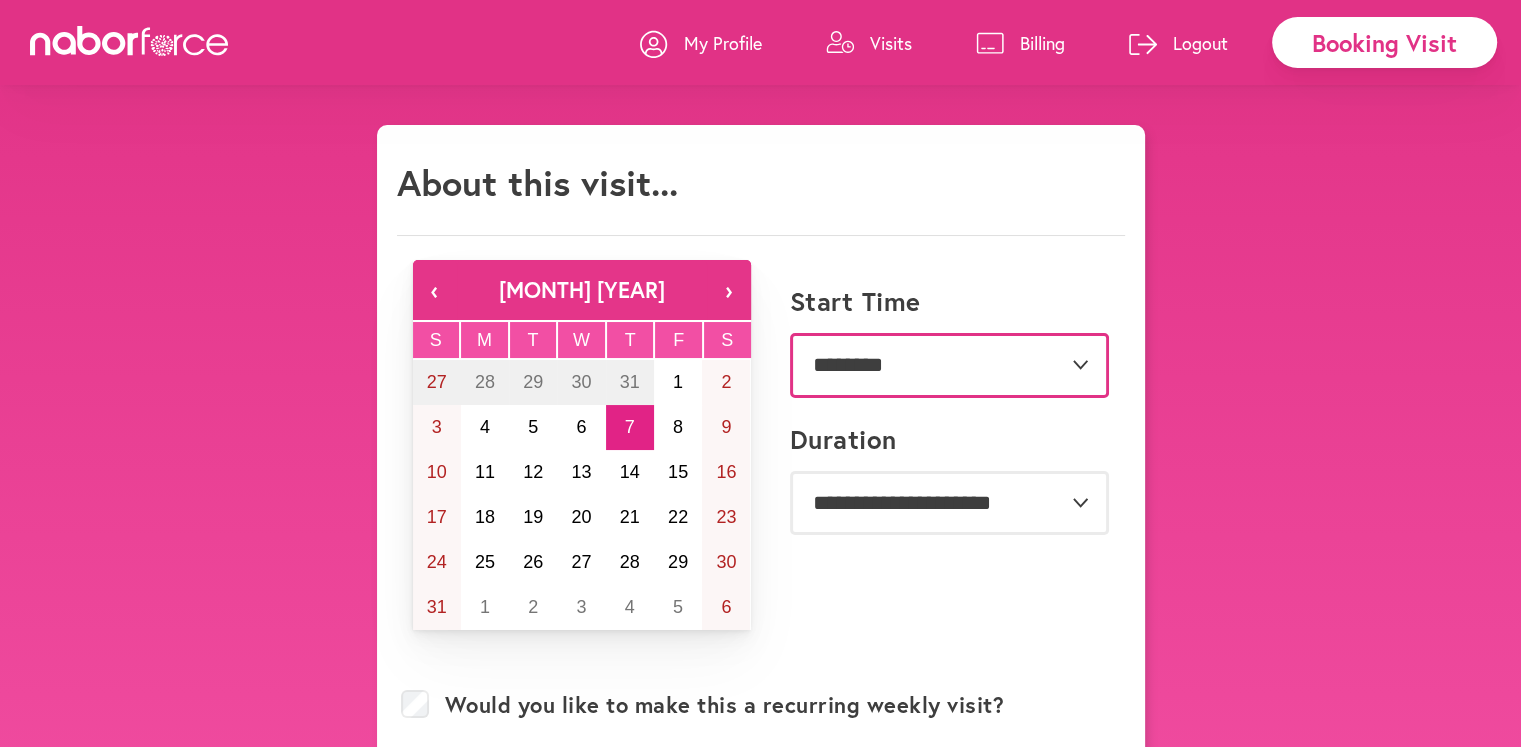 click on "**********" at bounding box center (949, 365) 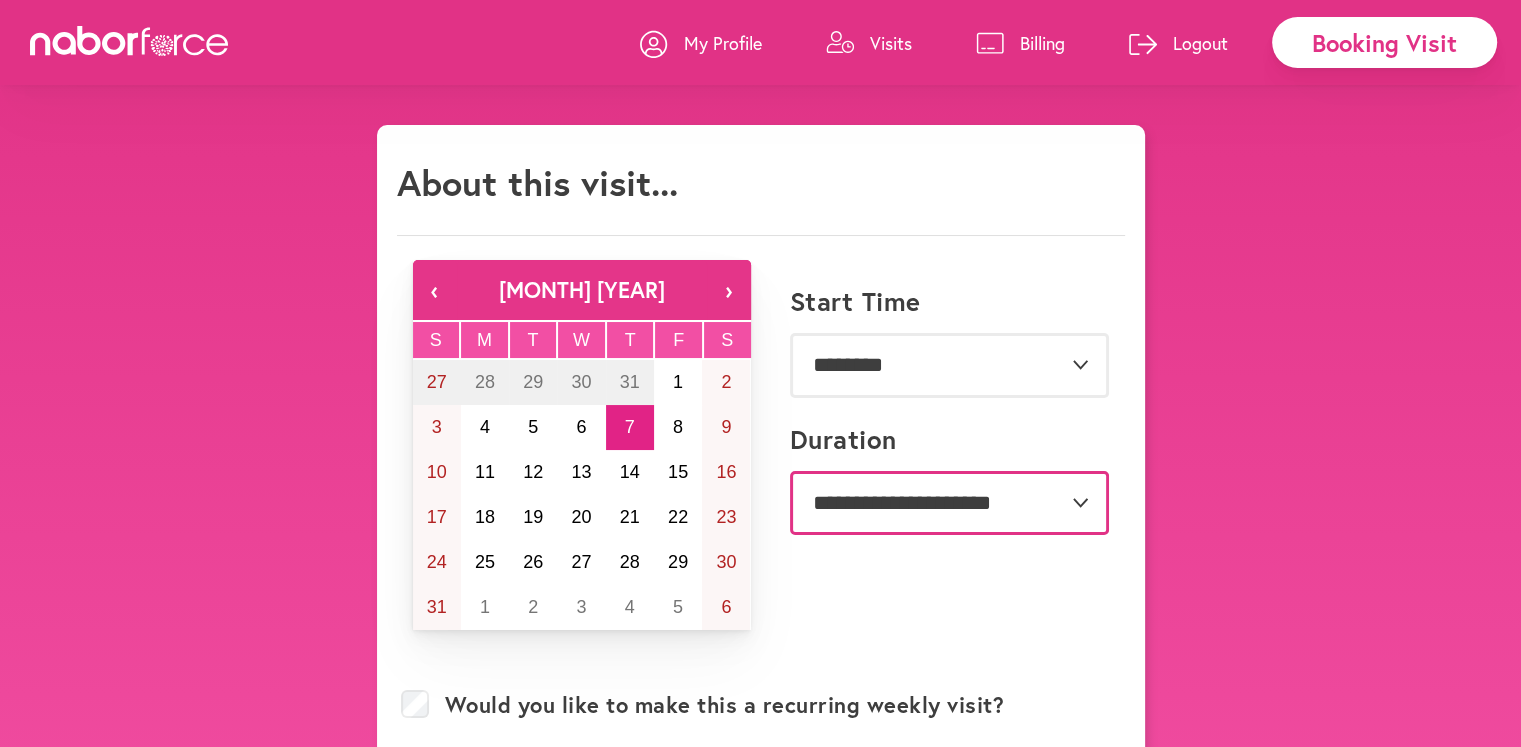 click on "**********" at bounding box center [949, 503] 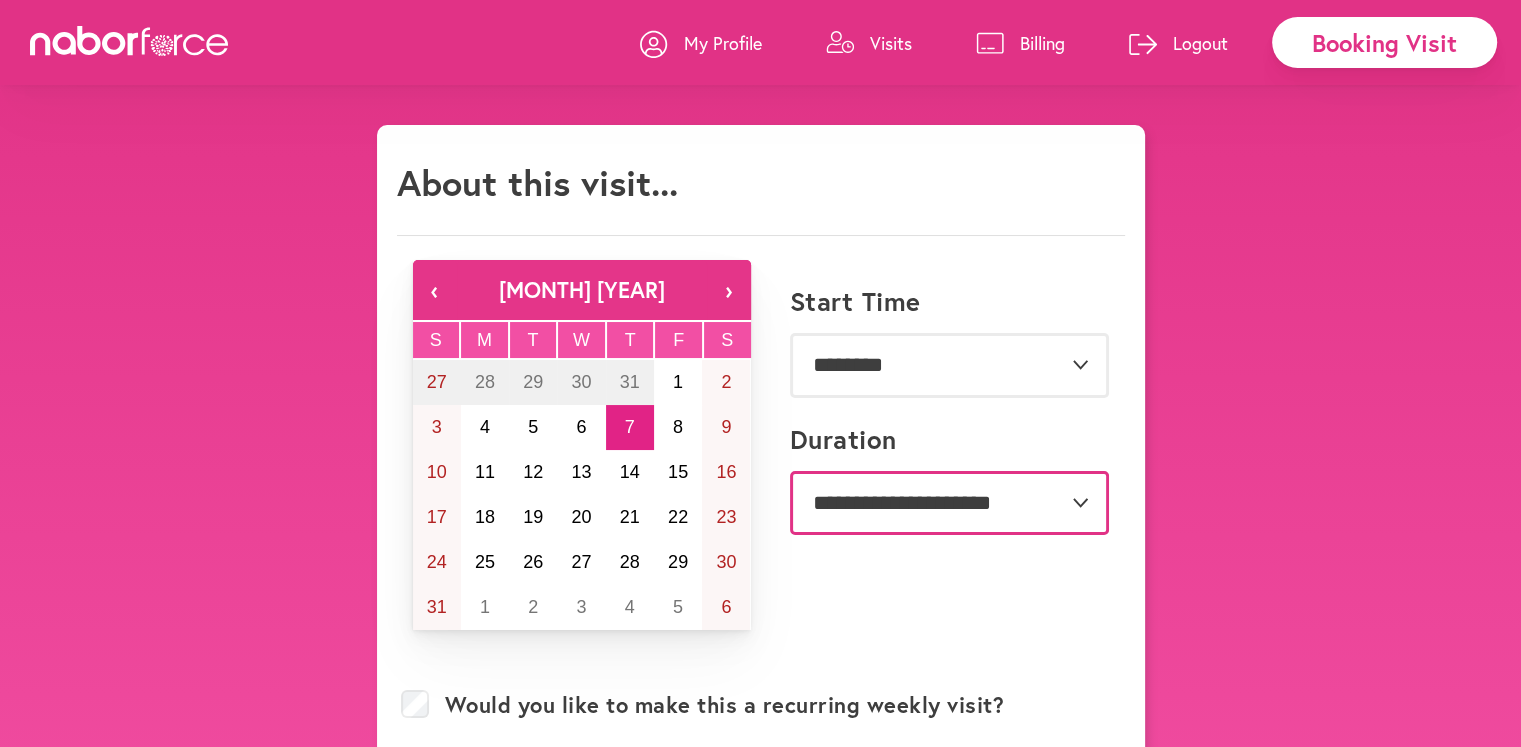select on "***" 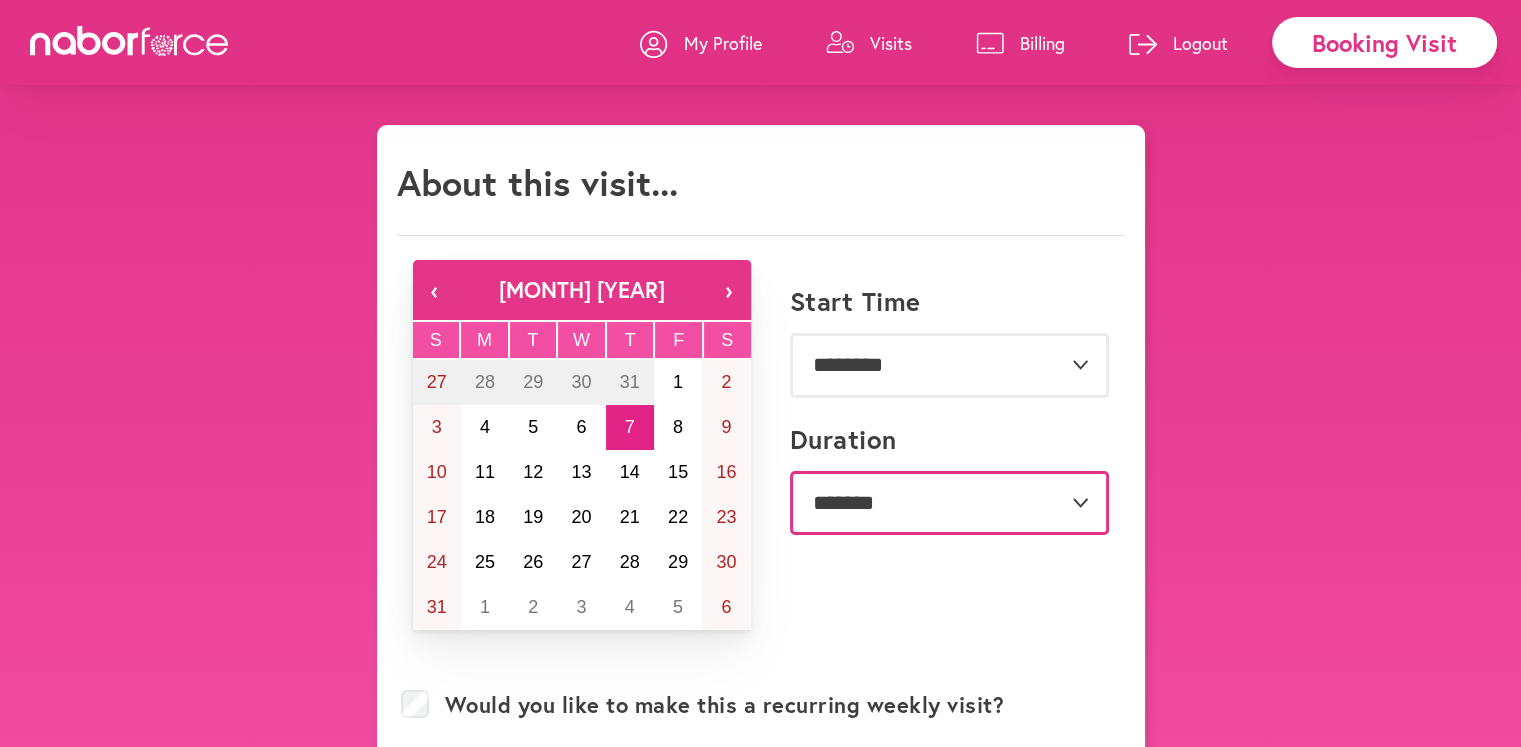 click on "**********" at bounding box center [949, 503] 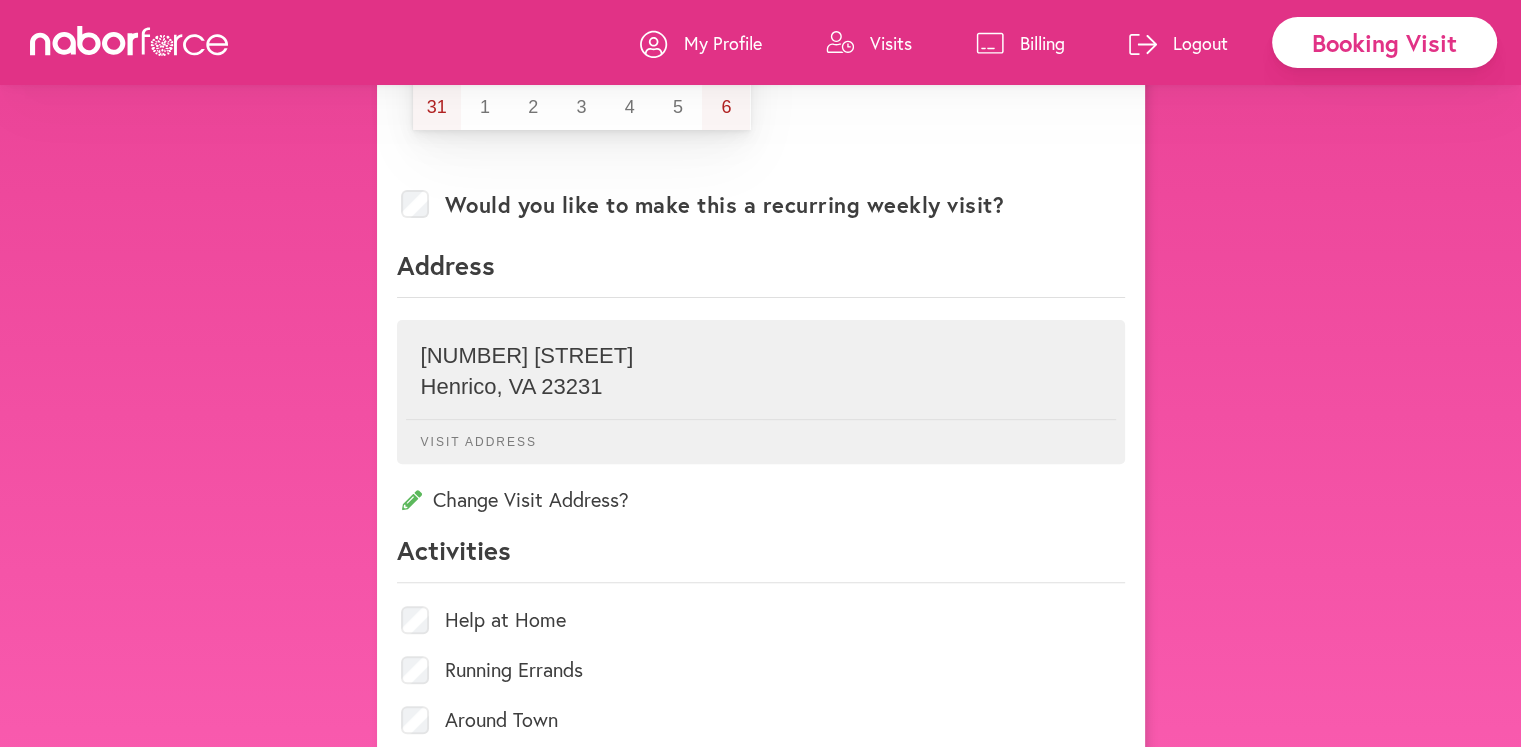 scroll, scrollTop: 600, scrollLeft: 0, axis: vertical 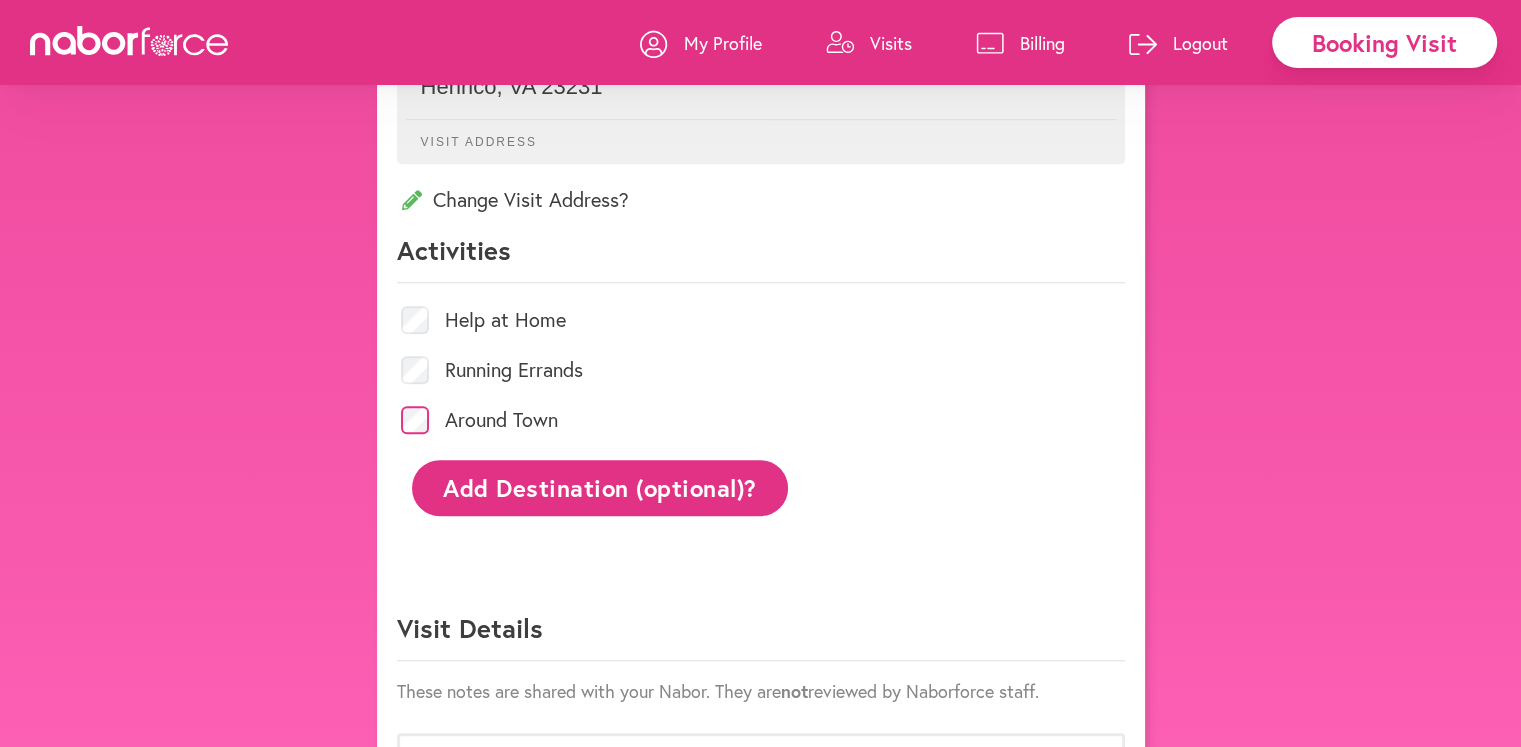 click on "Add Destination (optional)?" 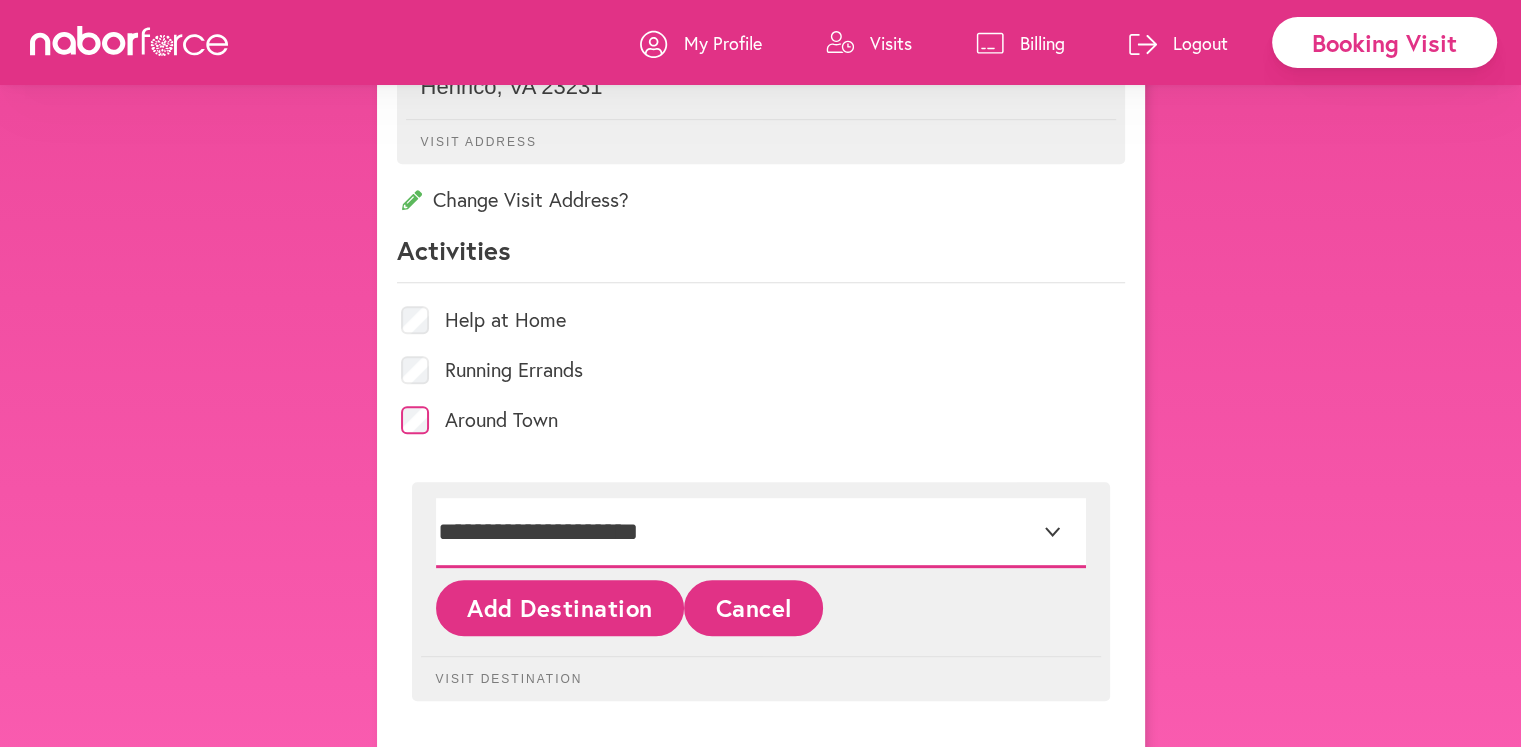 click on "**********" at bounding box center [761, 533] 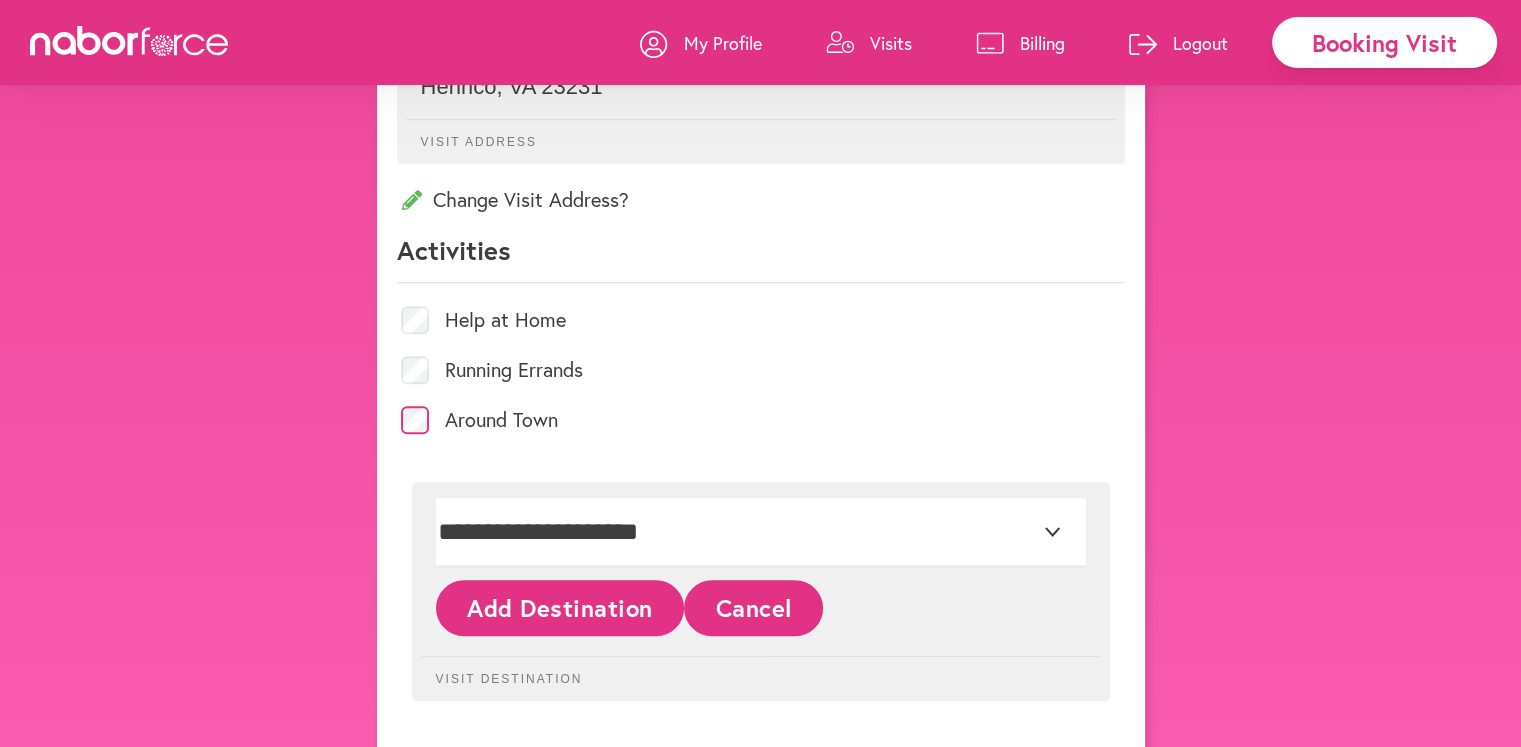 click on "Add Destination" 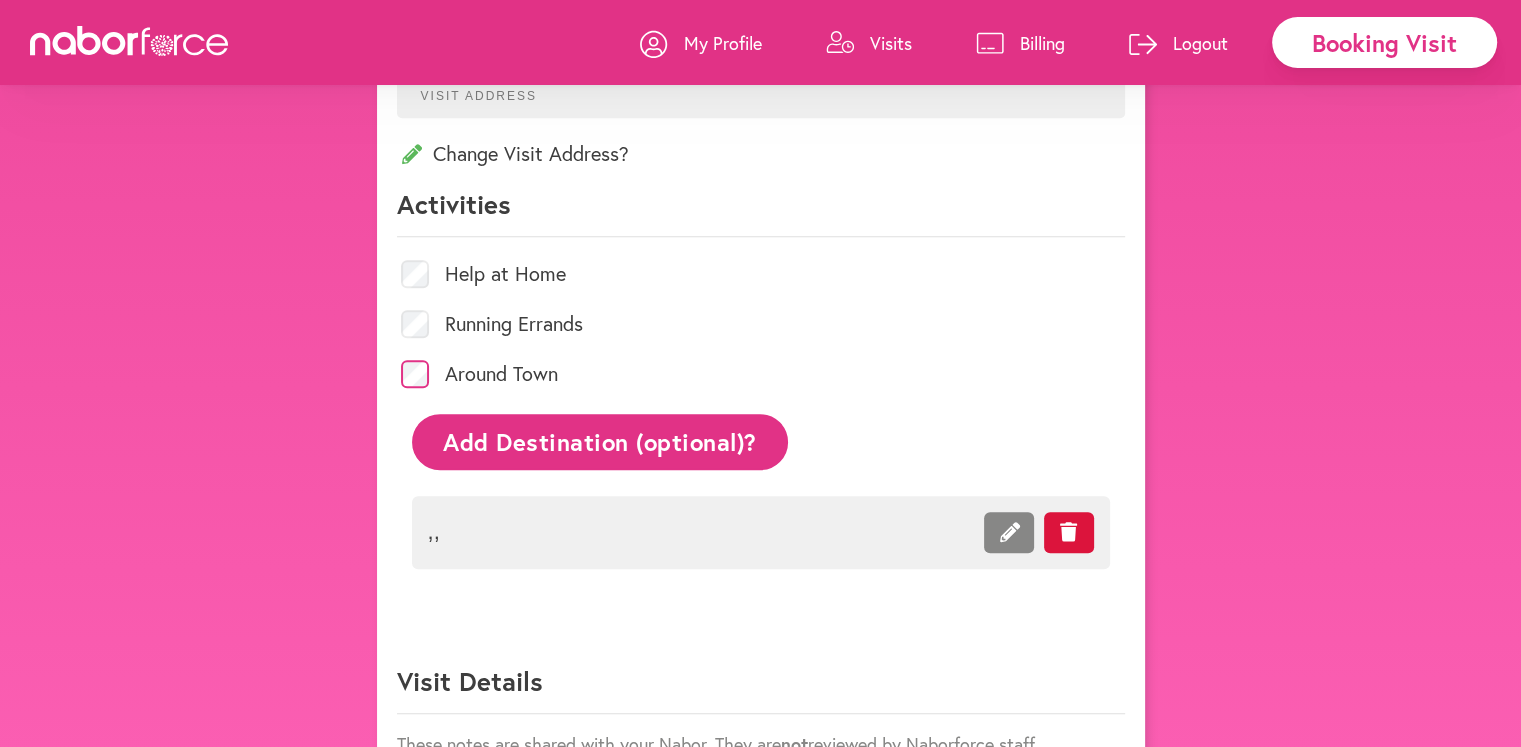 scroll, scrollTop: 800, scrollLeft: 0, axis: vertical 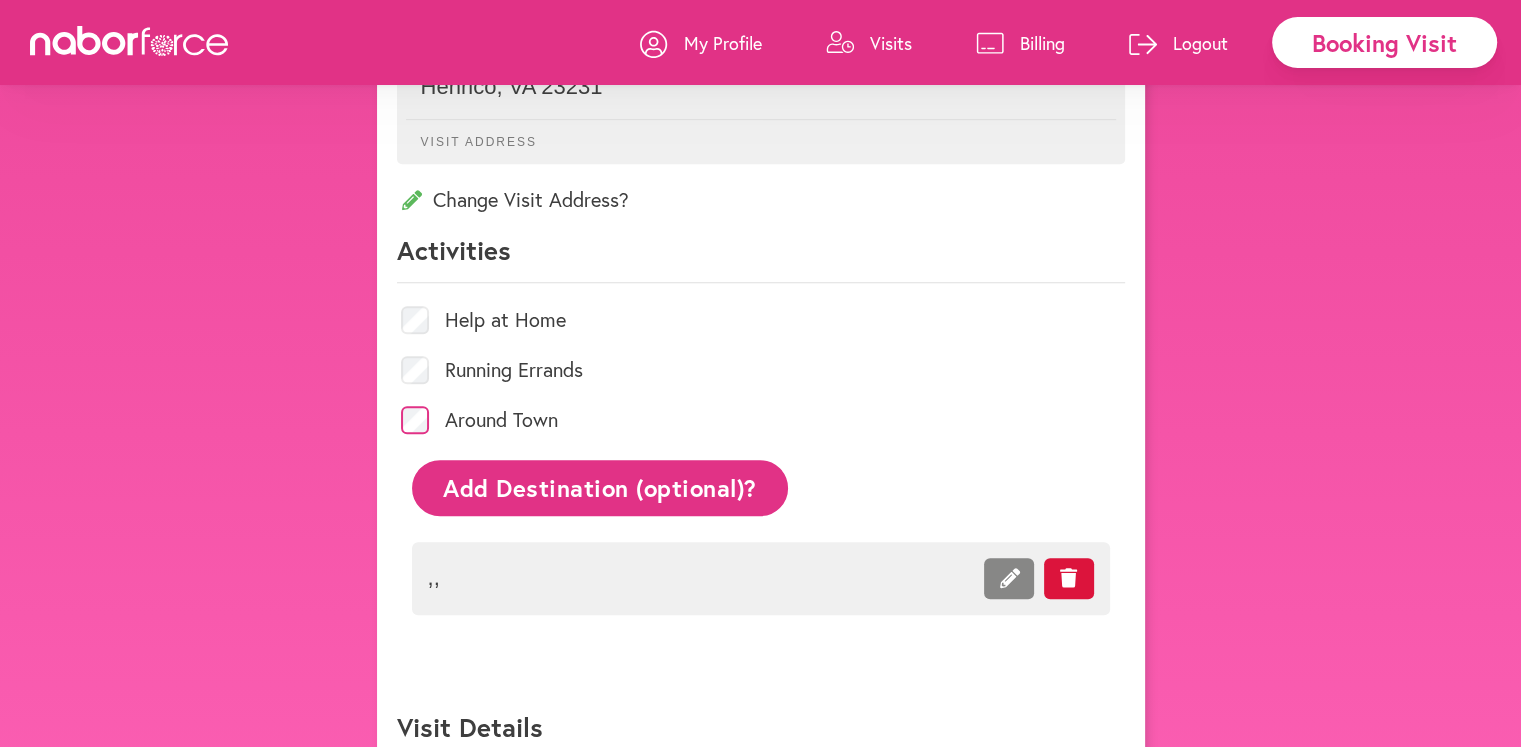 click on ",  ," 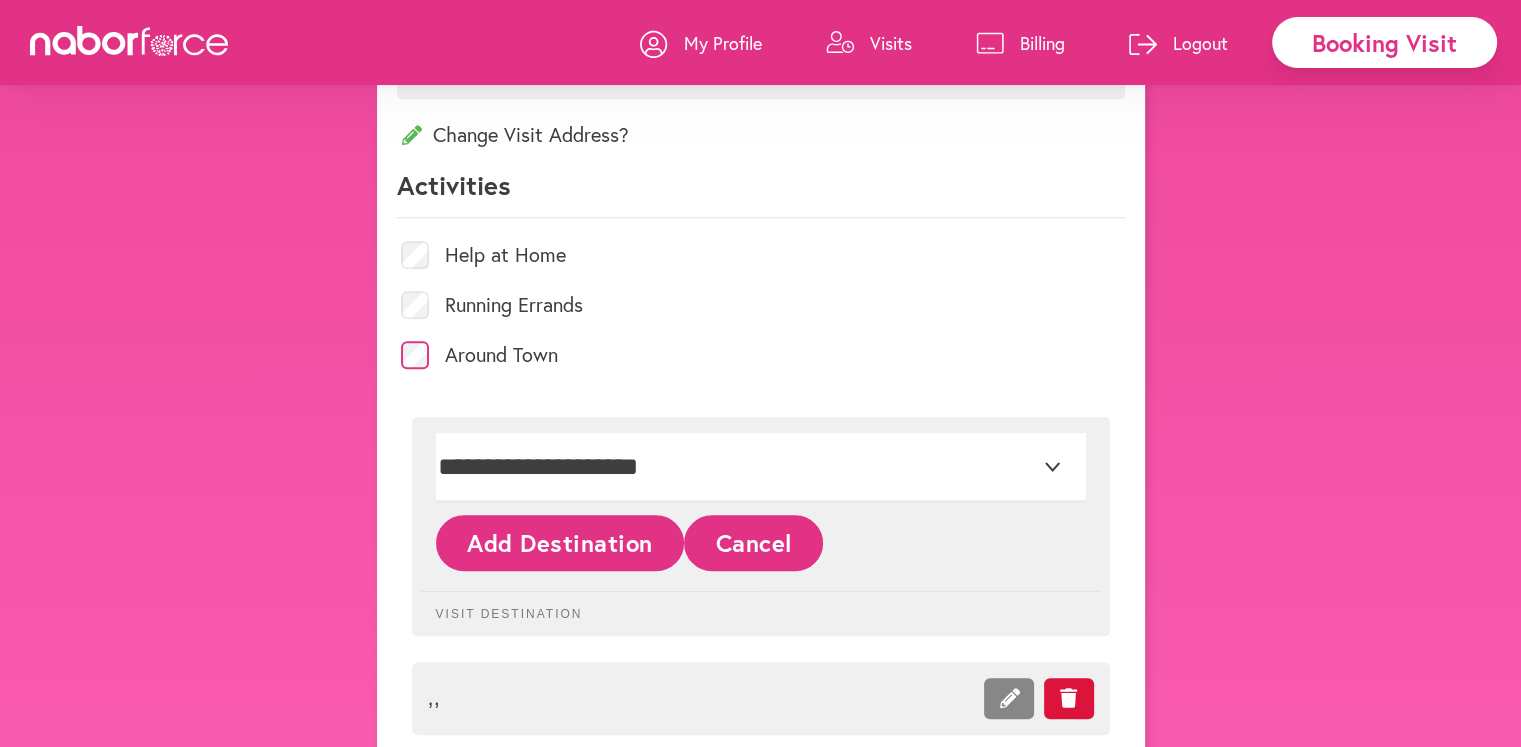 scroll, scrollTop: 900, scrollLeft: 0, axis: vertical 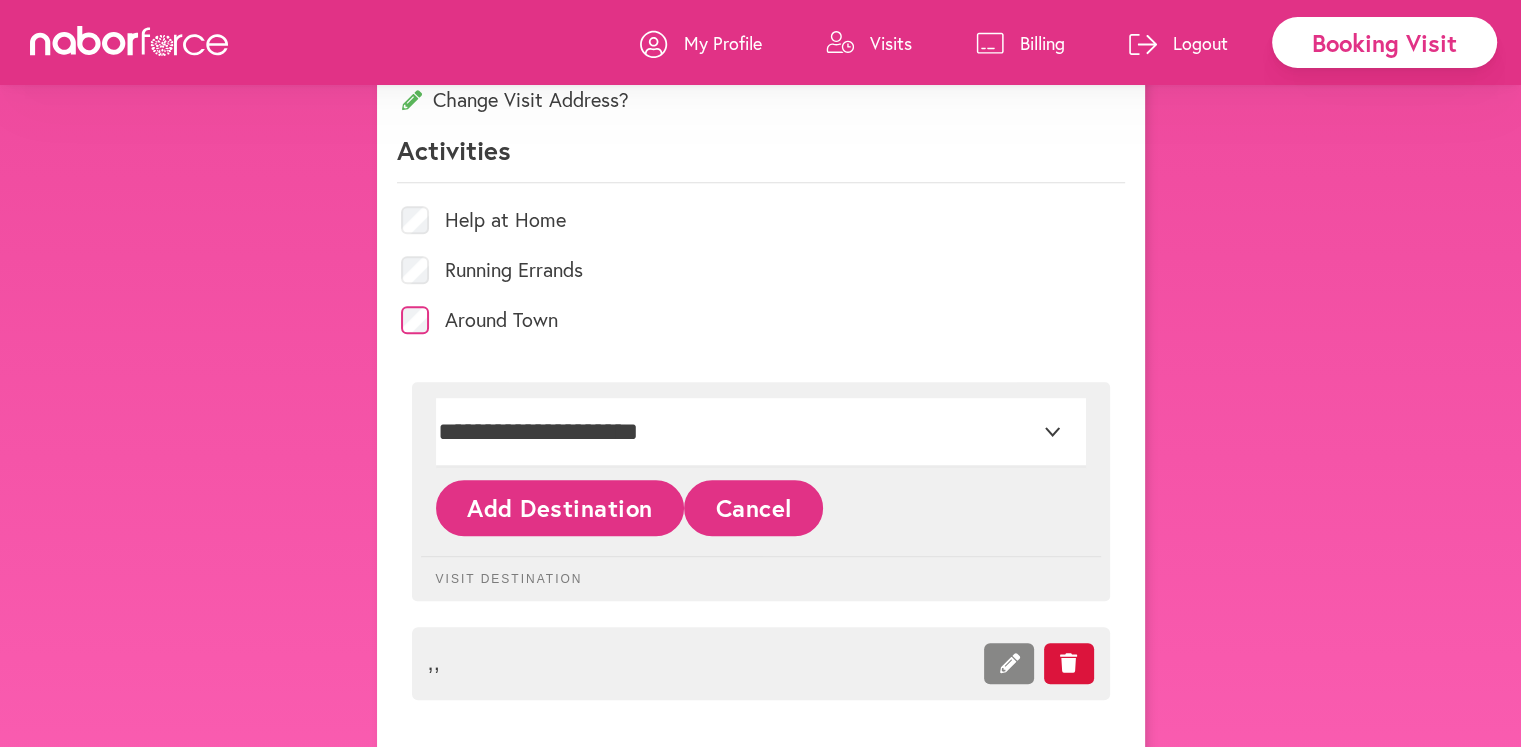 click on ",  ," at bounding box center [761, 663] 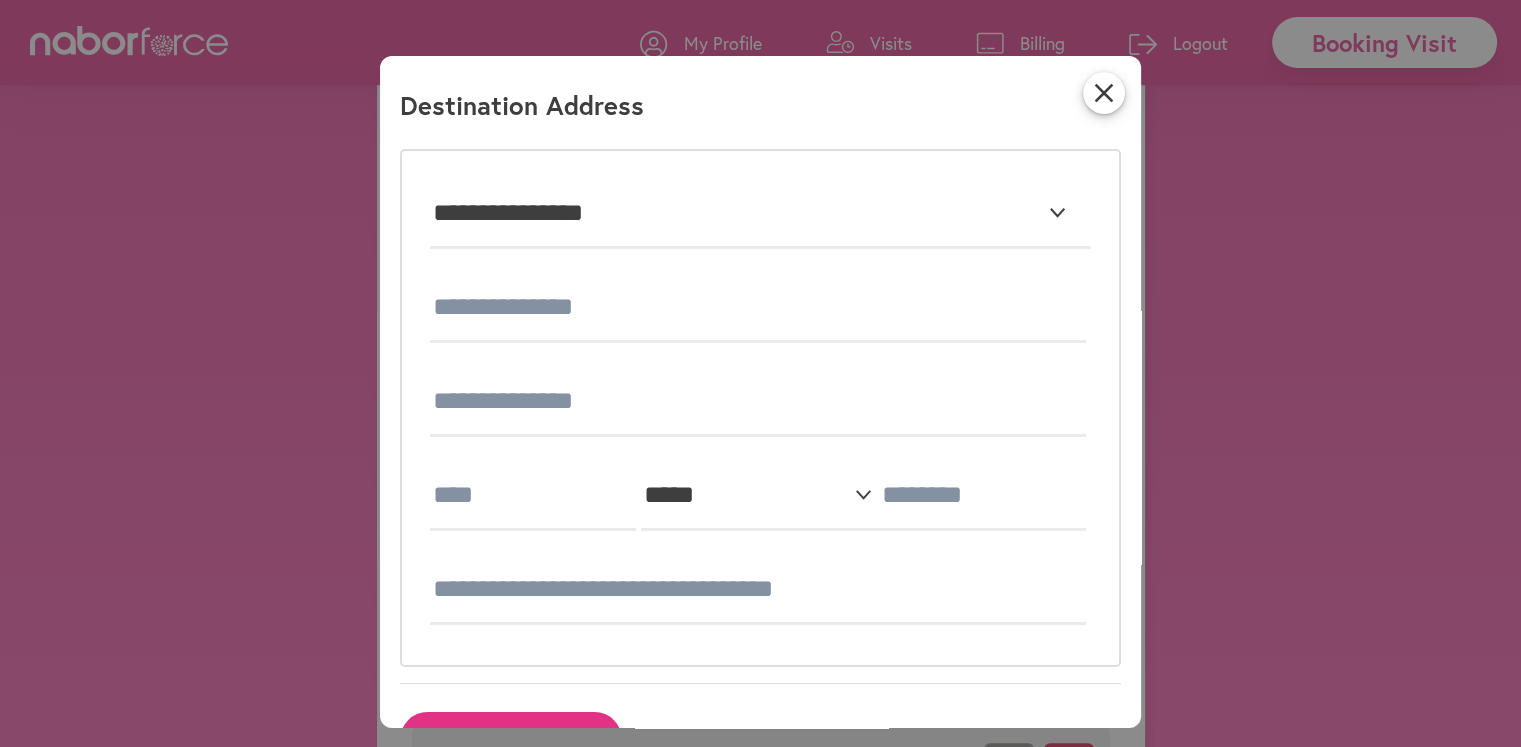 scroll, scrollTop: 700, scrollLeft: 0, axis: vertical 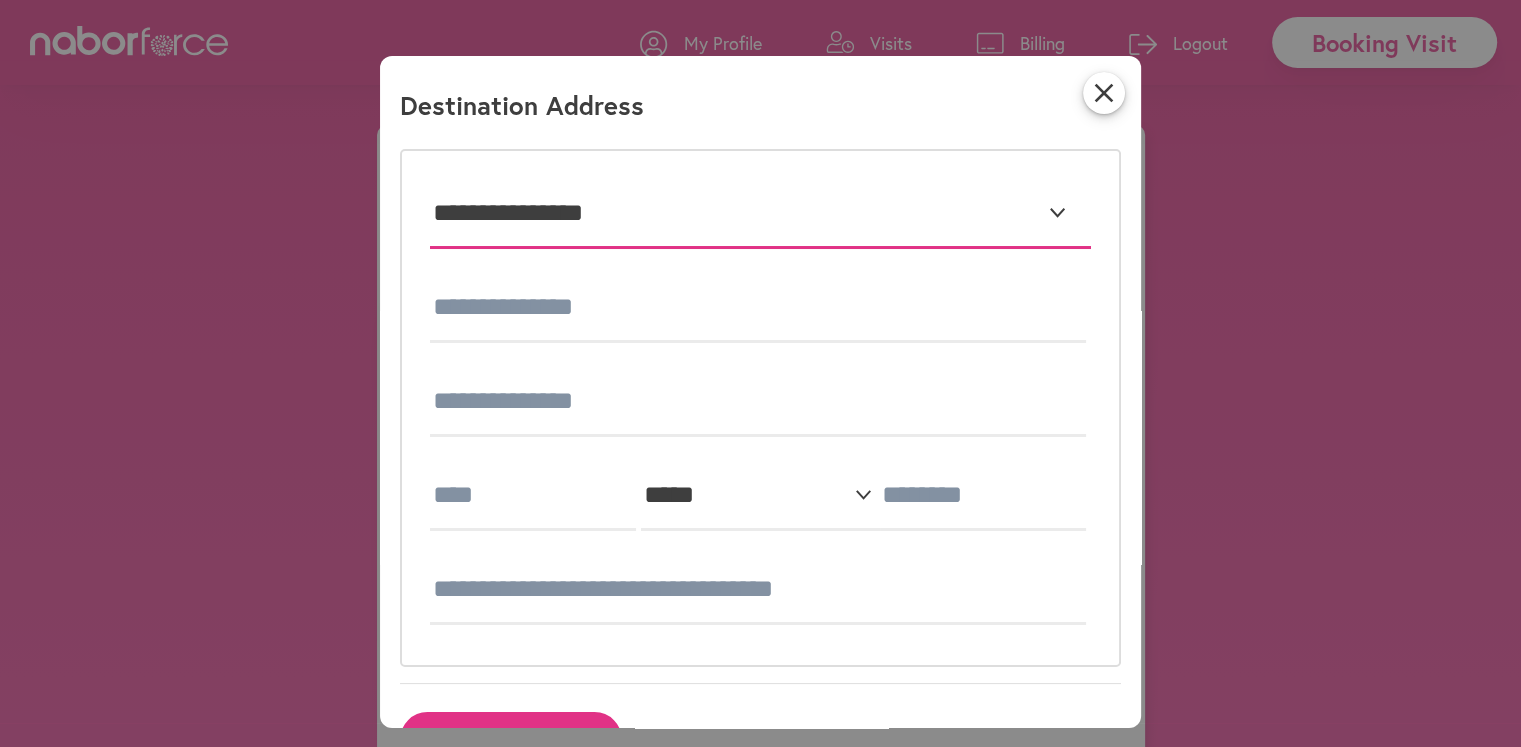 click on "**********" at bounding box center (760, 214) 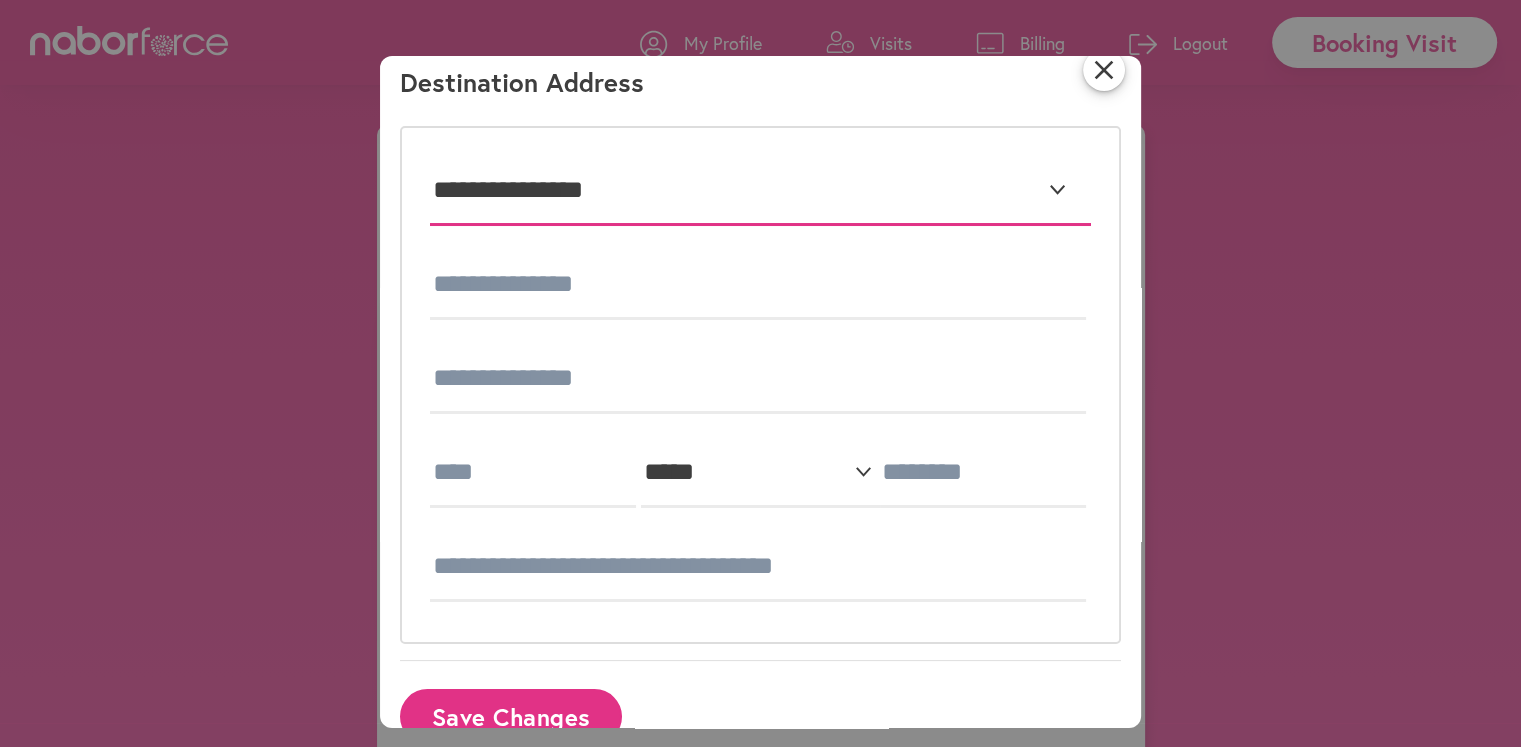 scroll, scrollTop: 0, scrollLeft: 0, axis: both 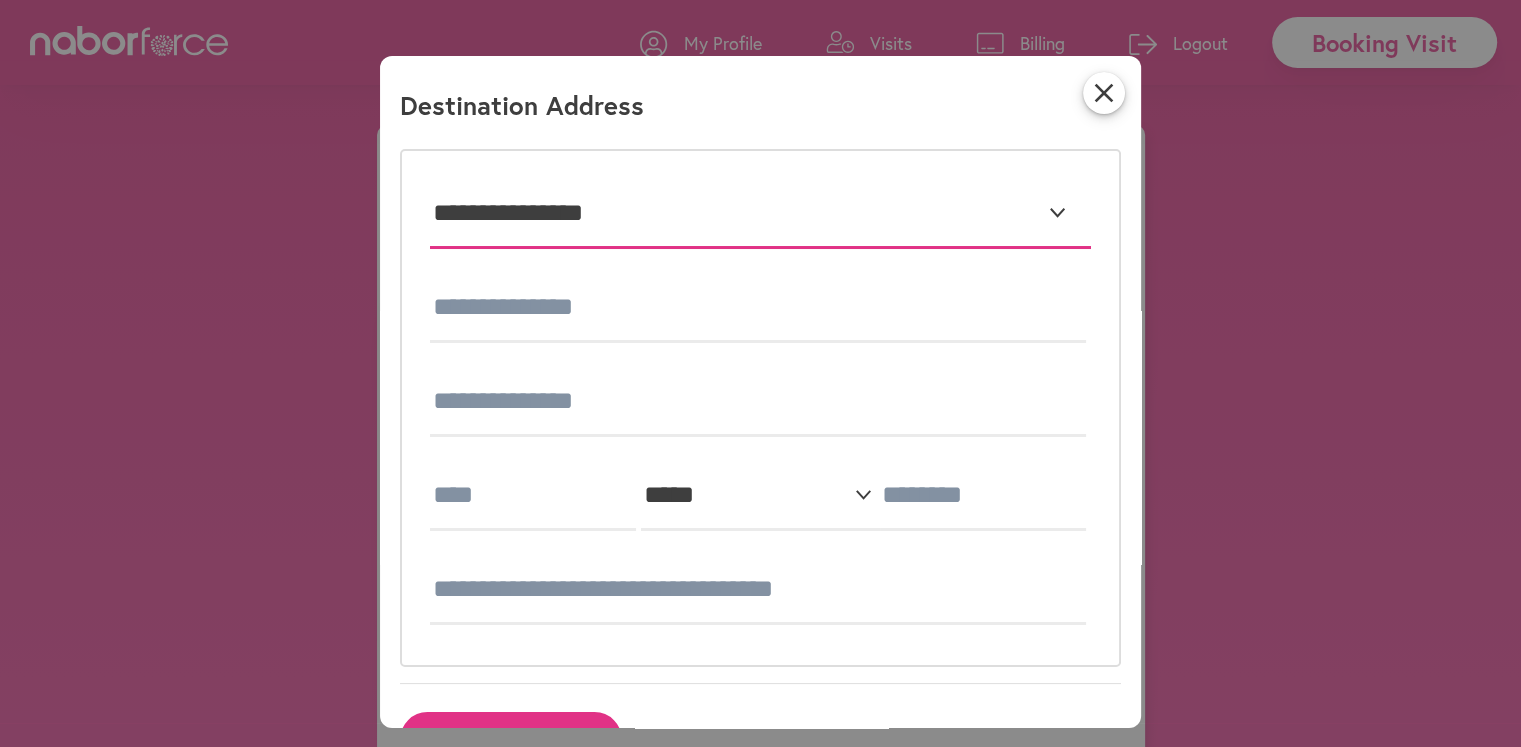 click on "**********" at bounding box center (760, 214) 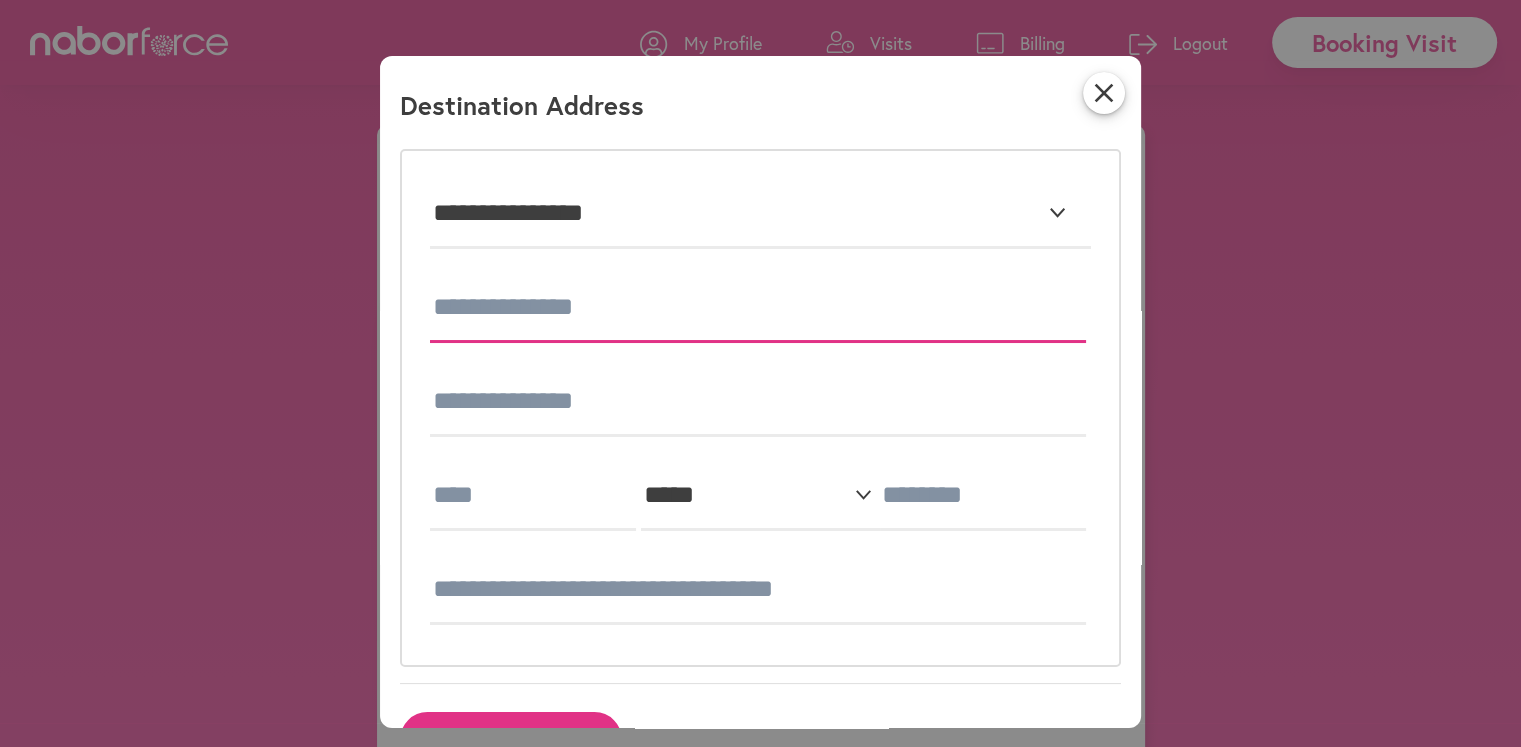 click at bounding box center (758, 308) 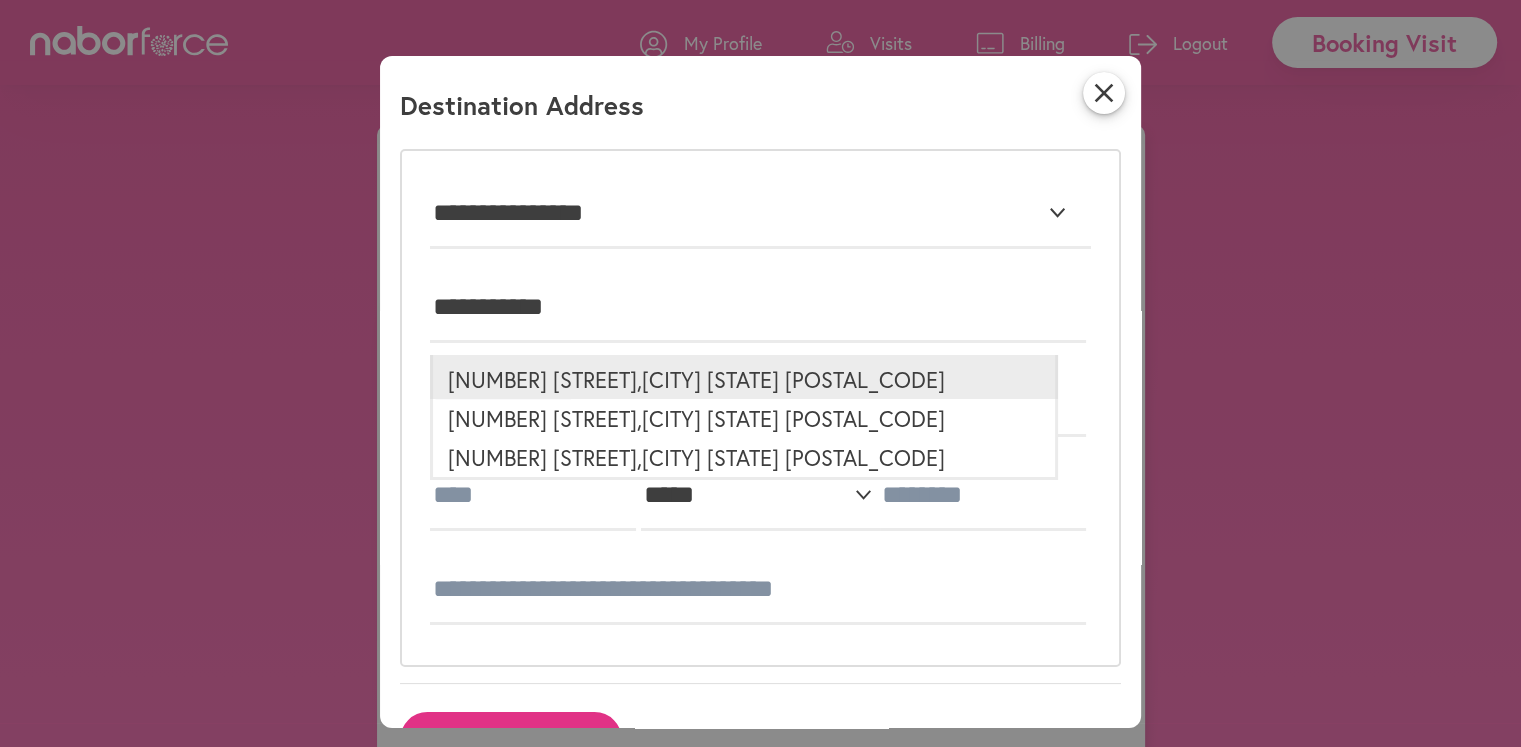 type on "**********" 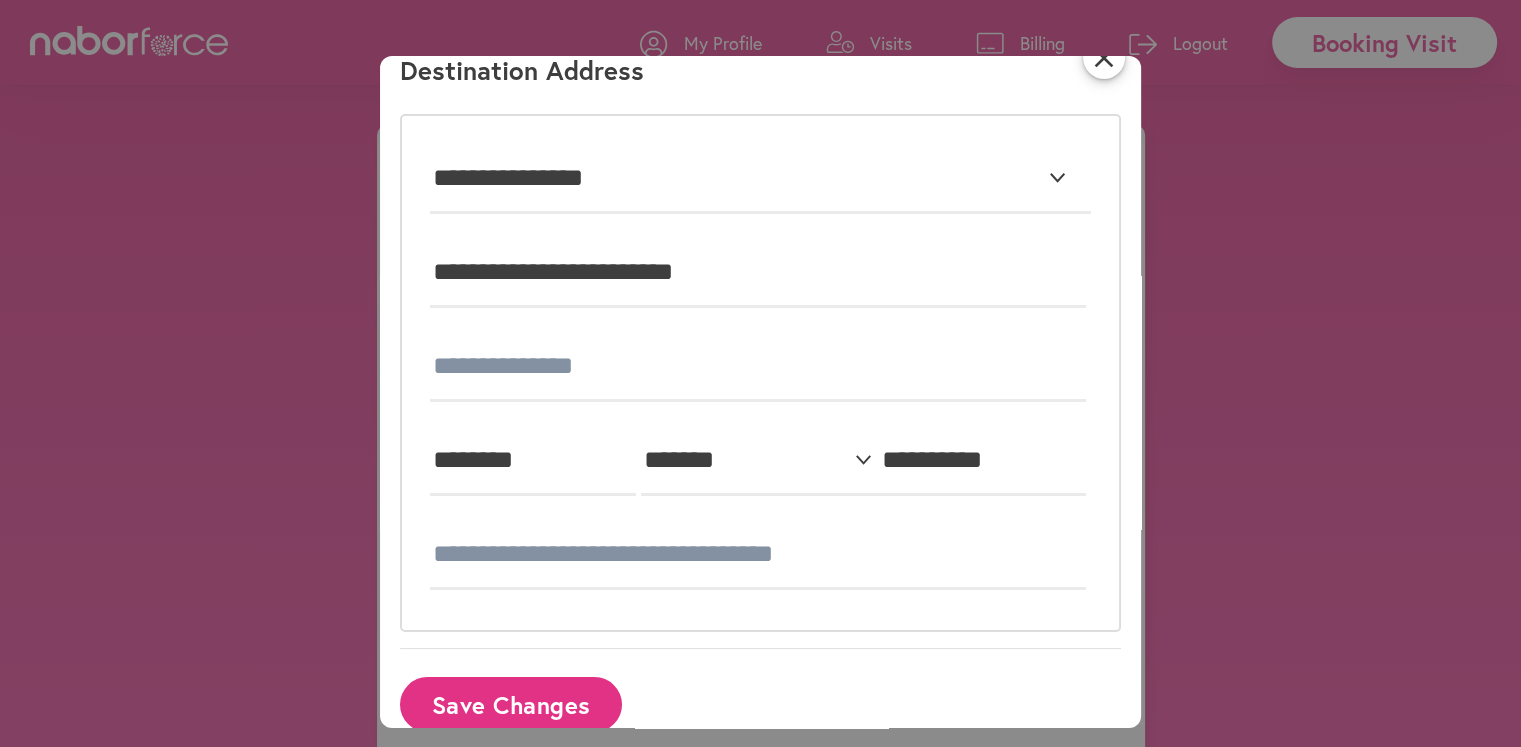 scroll, scrollTop: 66, scrollLeft: 0, axis: vertical 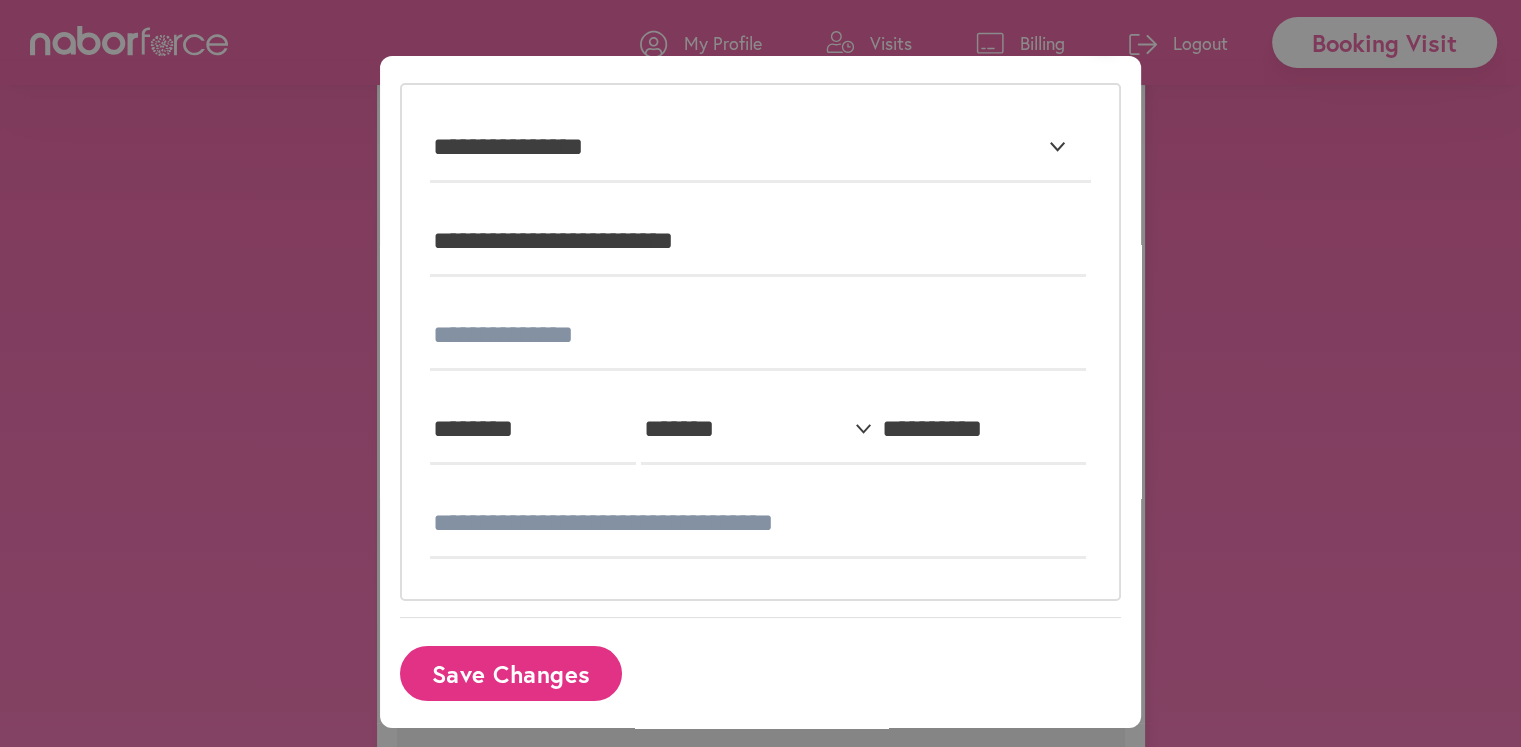 click on "Save Changes" at bounding box center (511, 673) 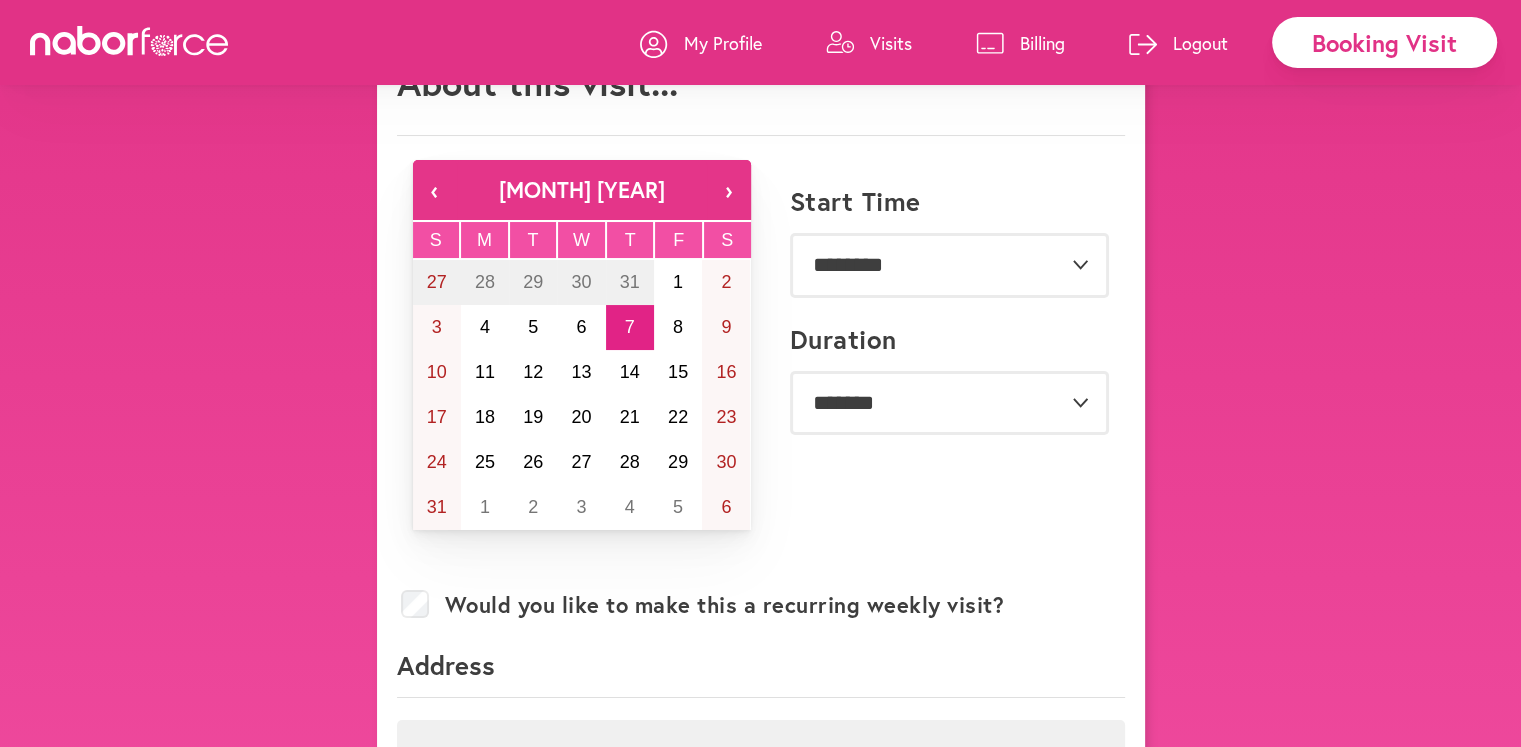 scroll, scrollTop: 18, scrollLeft: 0, axis: vertical 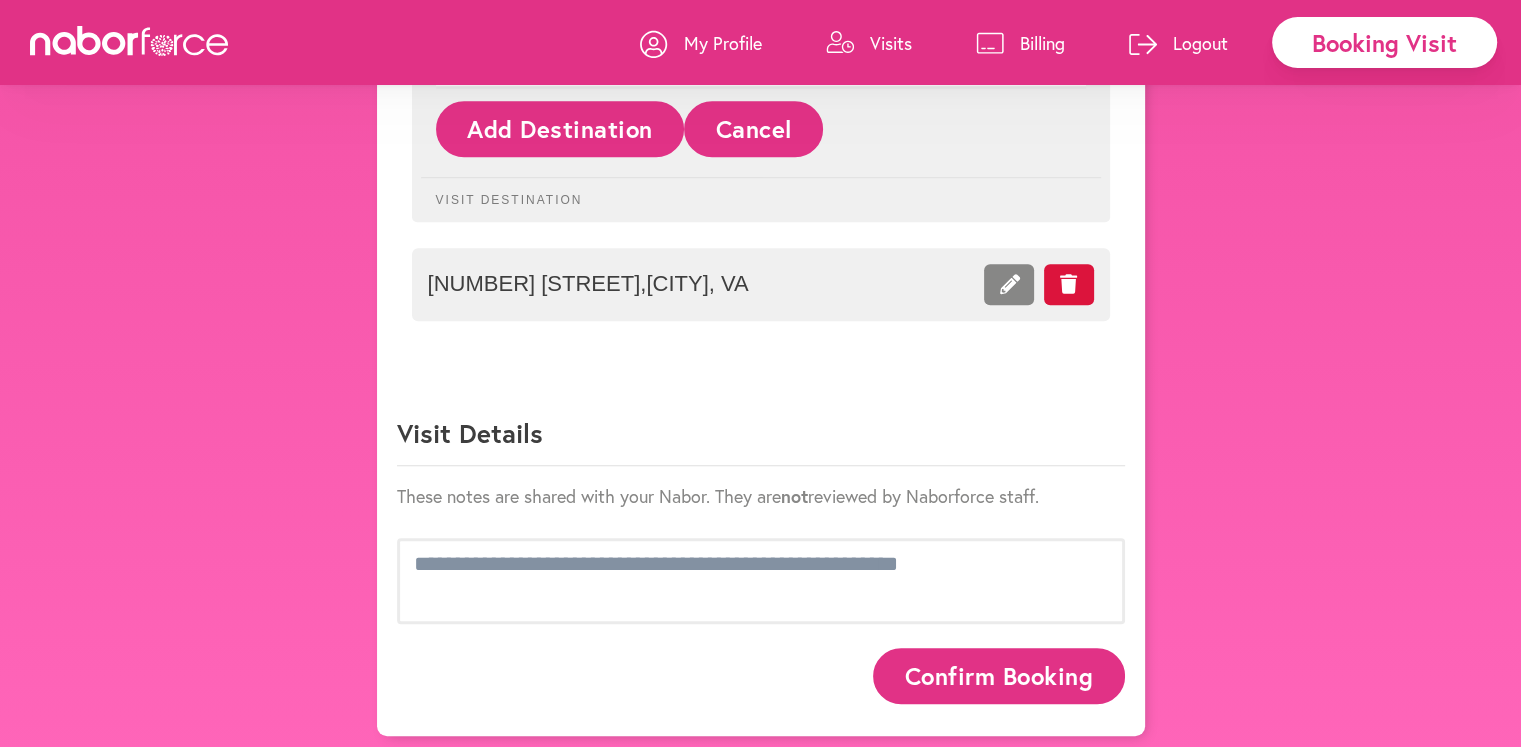 click on "Confirm Booking" at bounding box center [999, 675] 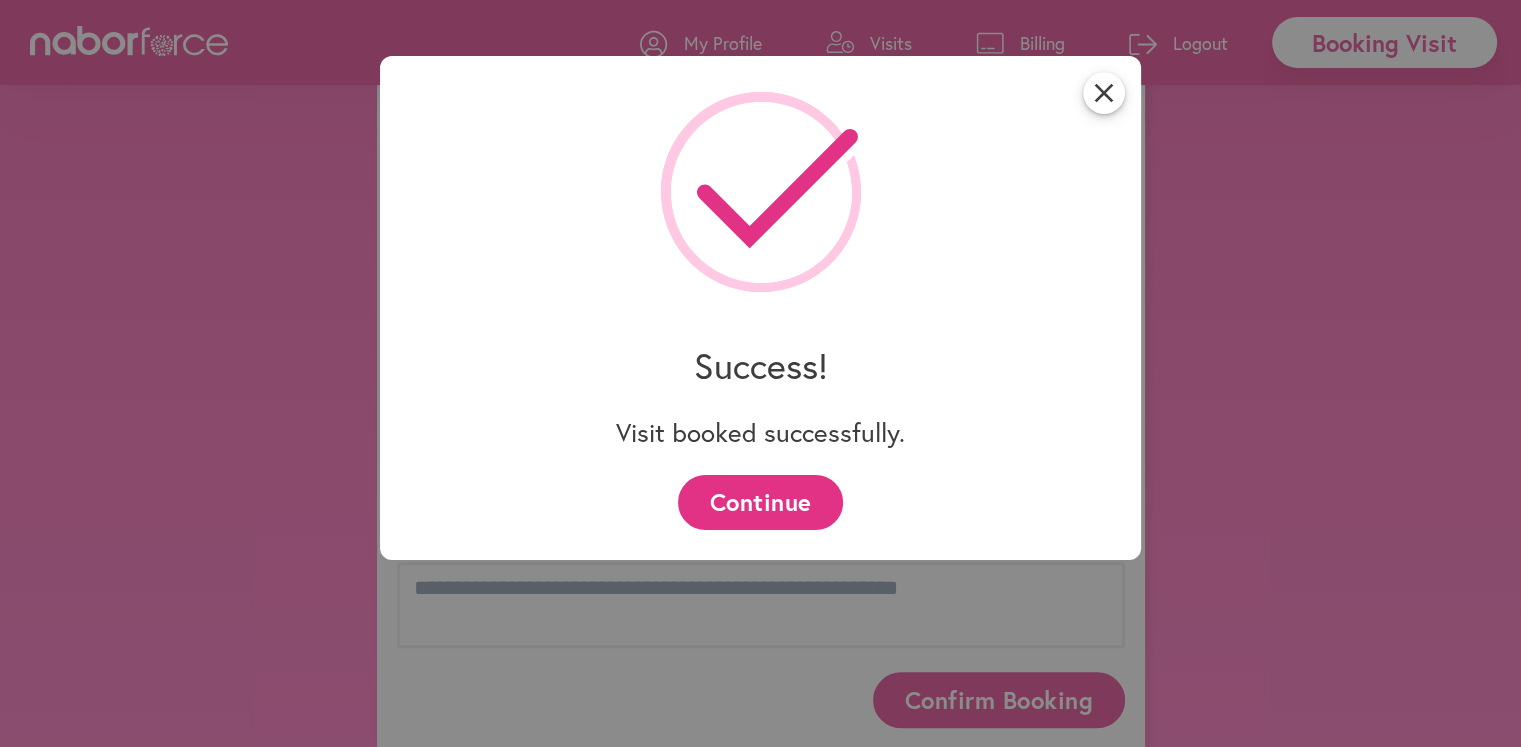 scroll, scrollTop: 1279, scrollLeft: 0, axis: vertical 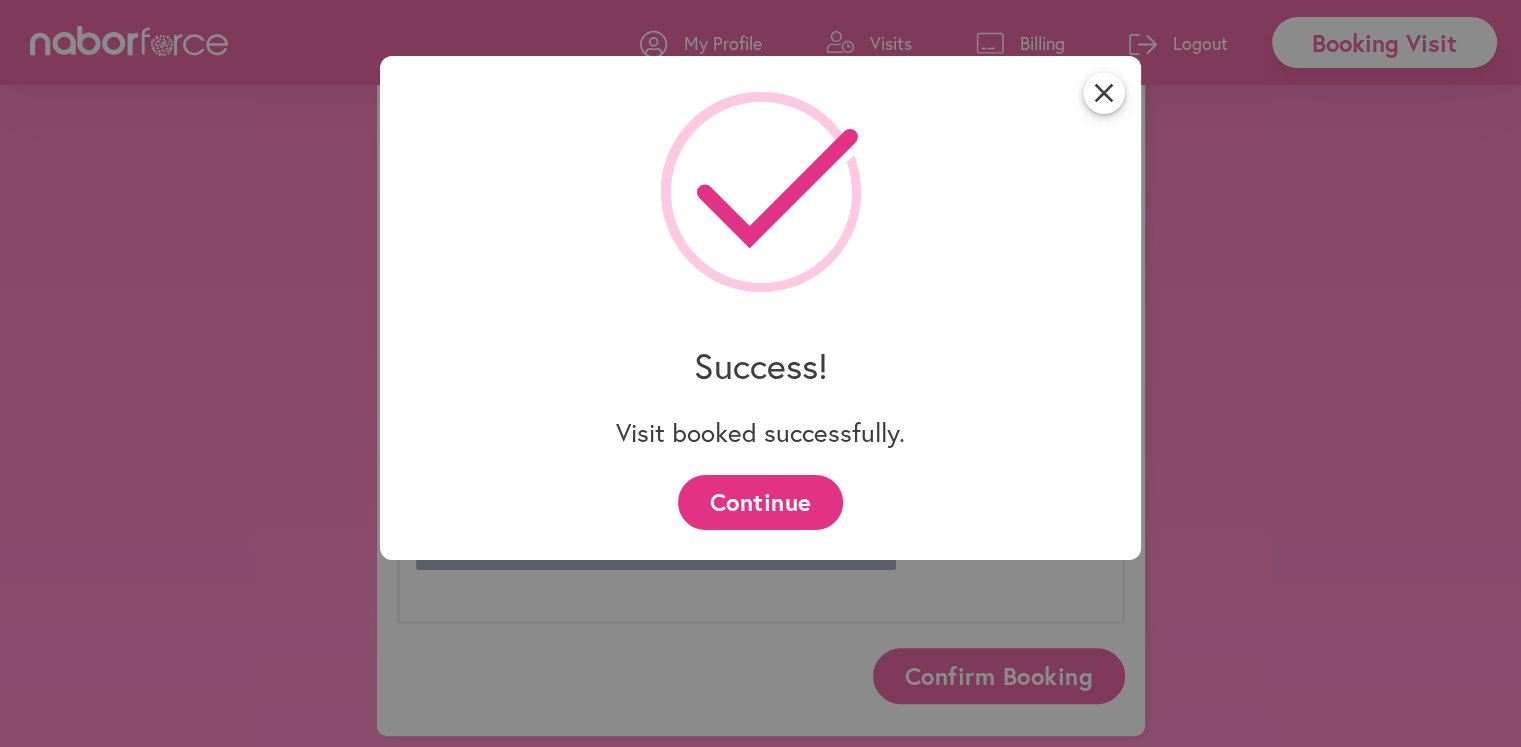 click on "Continue" at bounding box center (760, 502) 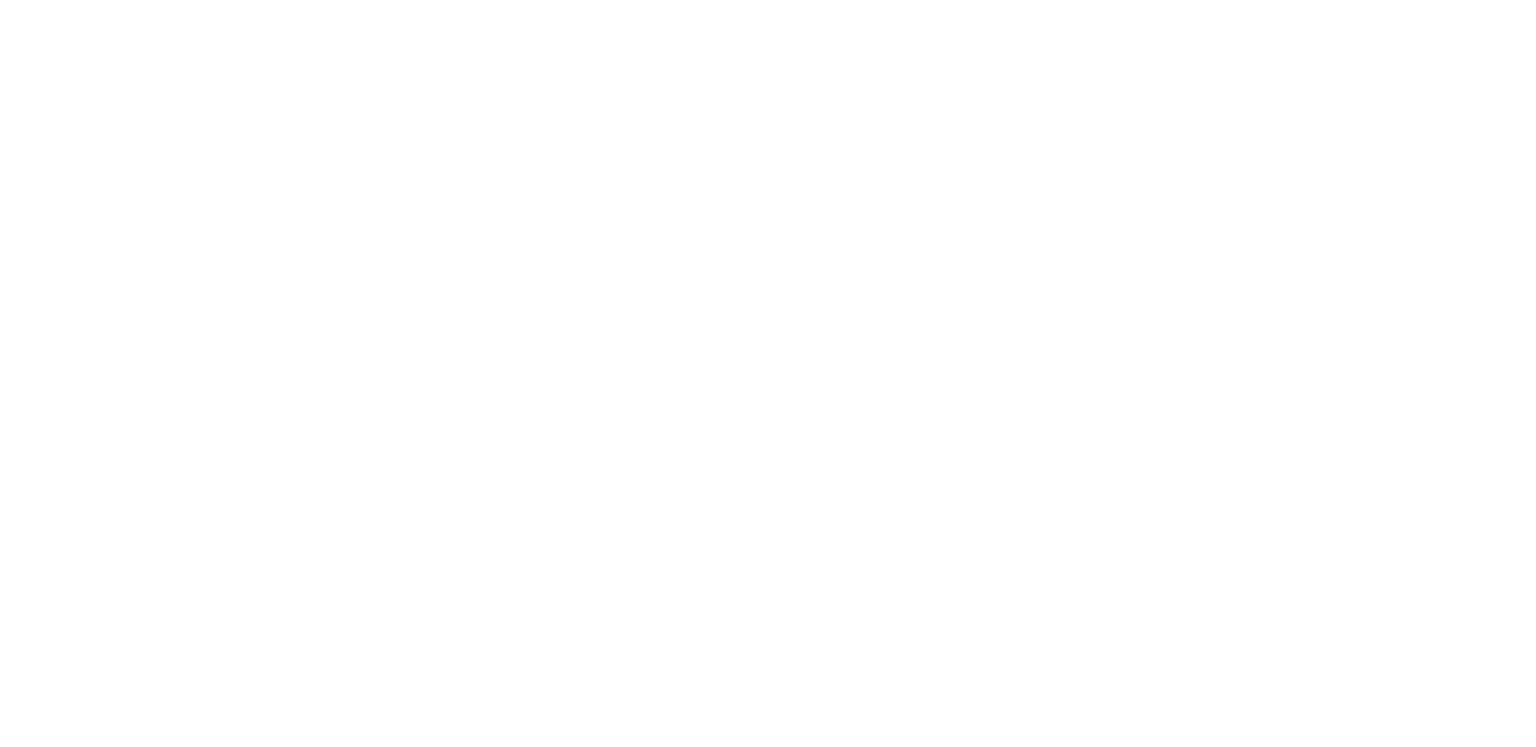 scroll, scrollTop: 0, scrollLeft: 0, axis: both 